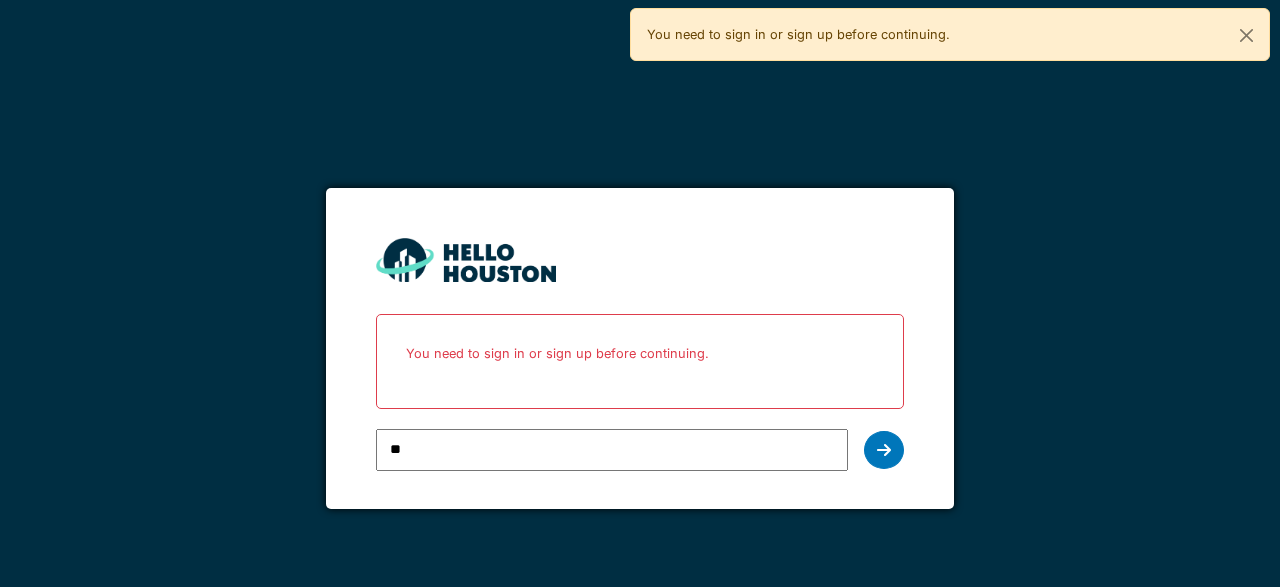 scroll, scrollTop: 0, scrollLeft: 0, axis: both 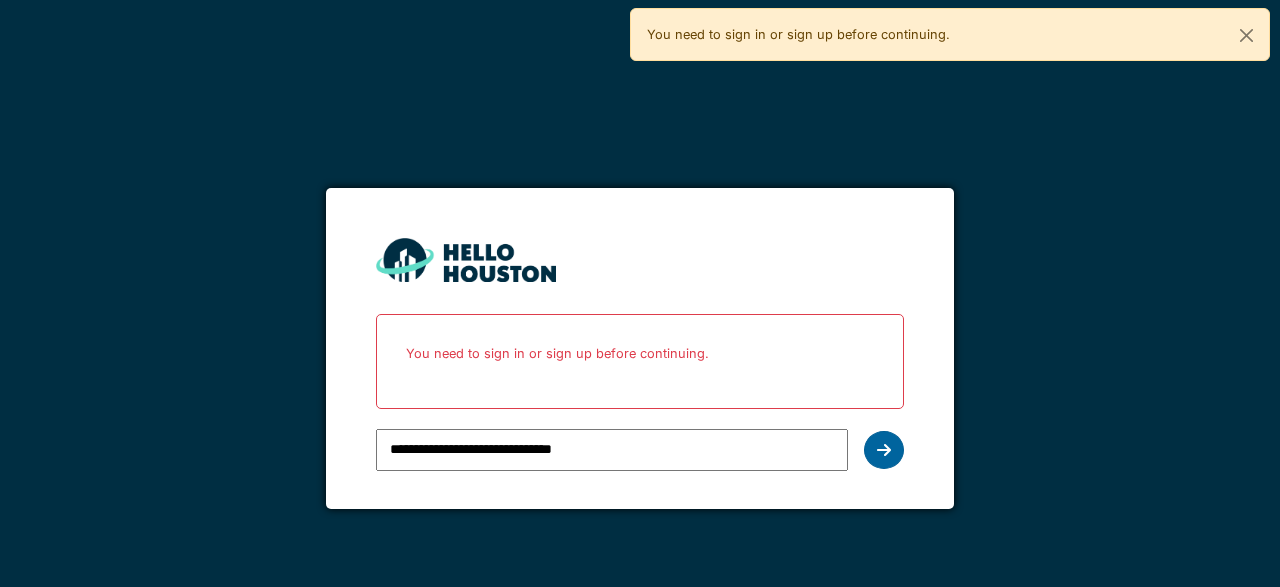 type on "**********" 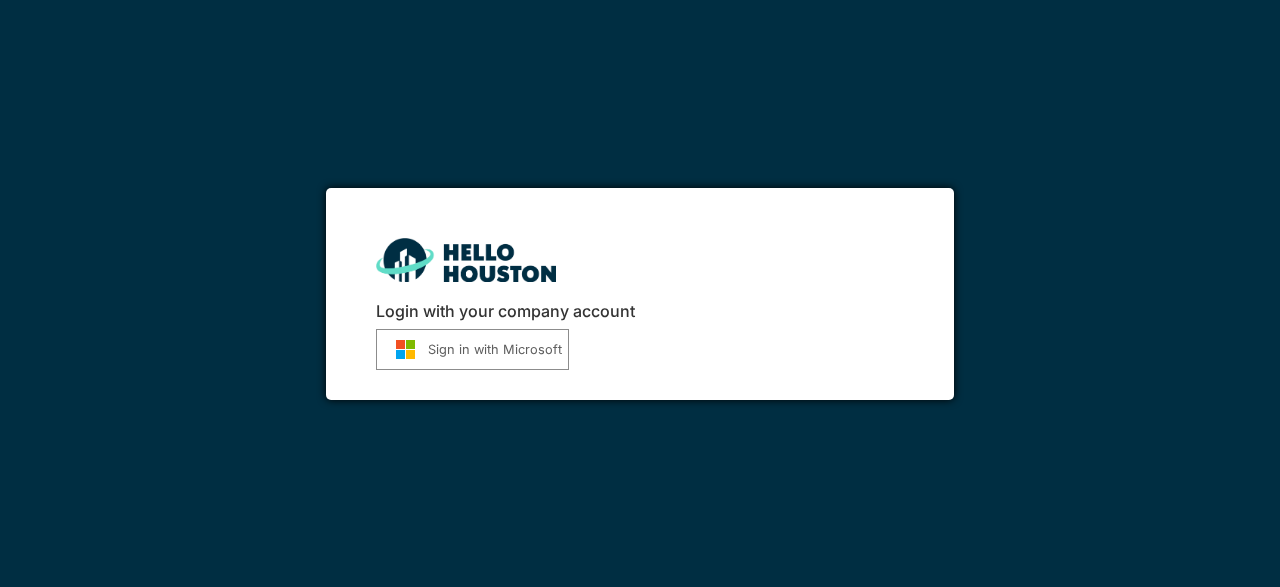 scroll, scrollTop: 0, scrollLeft: 0, axis: both 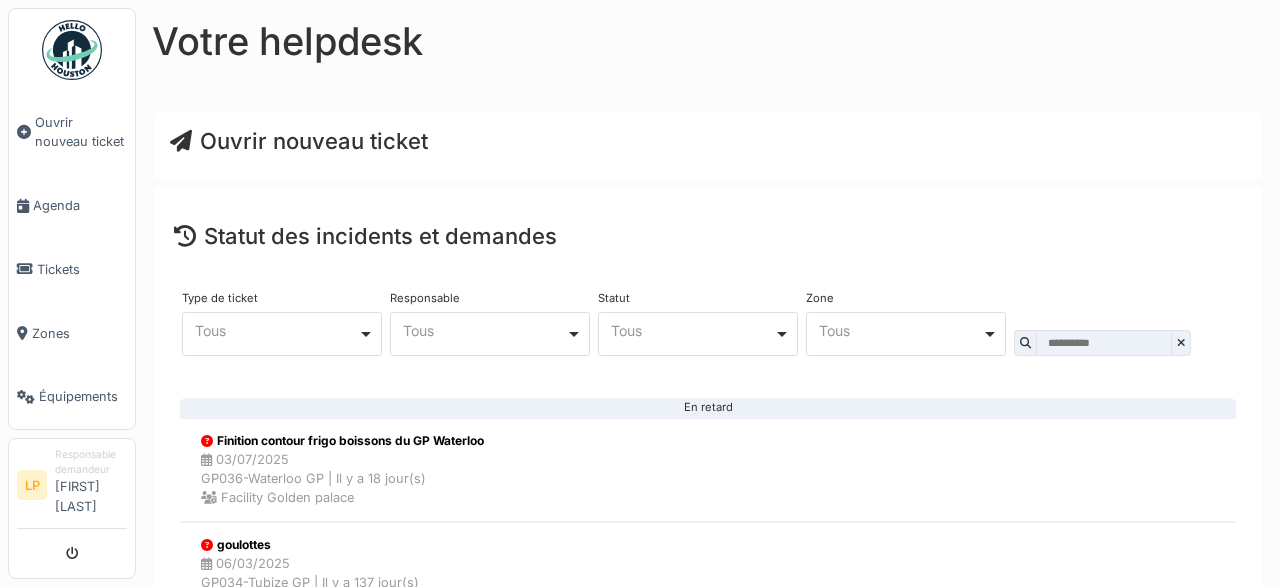 click on "Ouvrir nouveau ticket" at bounding box center [299, 141] 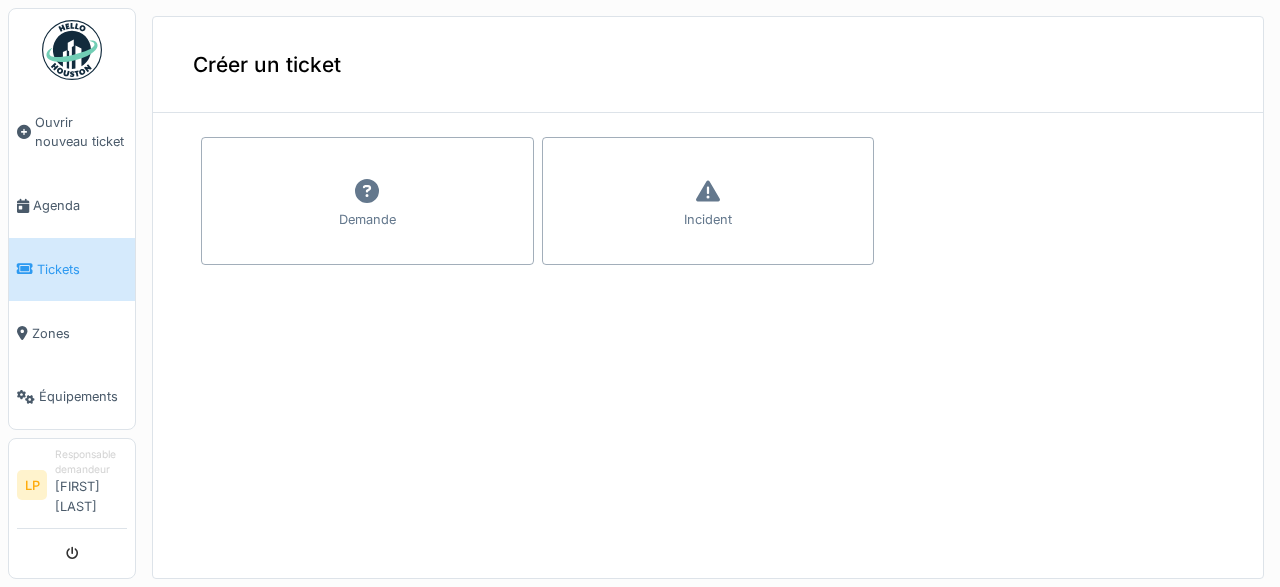 scroll, scrollTop: 0, scrollLeft: 0, axis: both 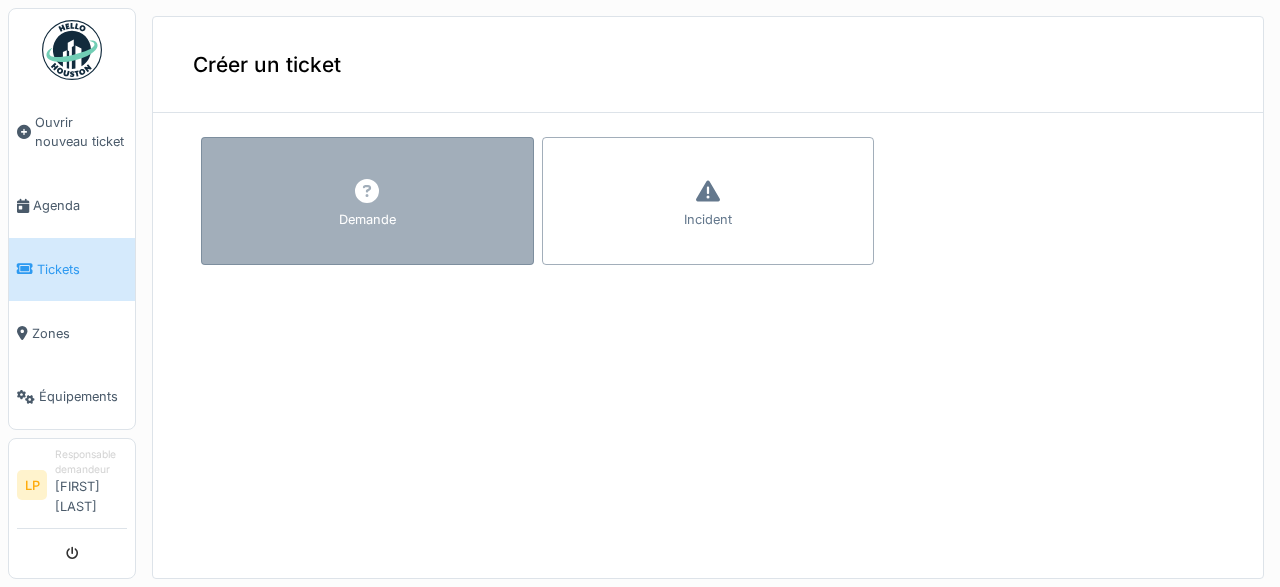 click on "Demande" at bounding box center (367, 201) 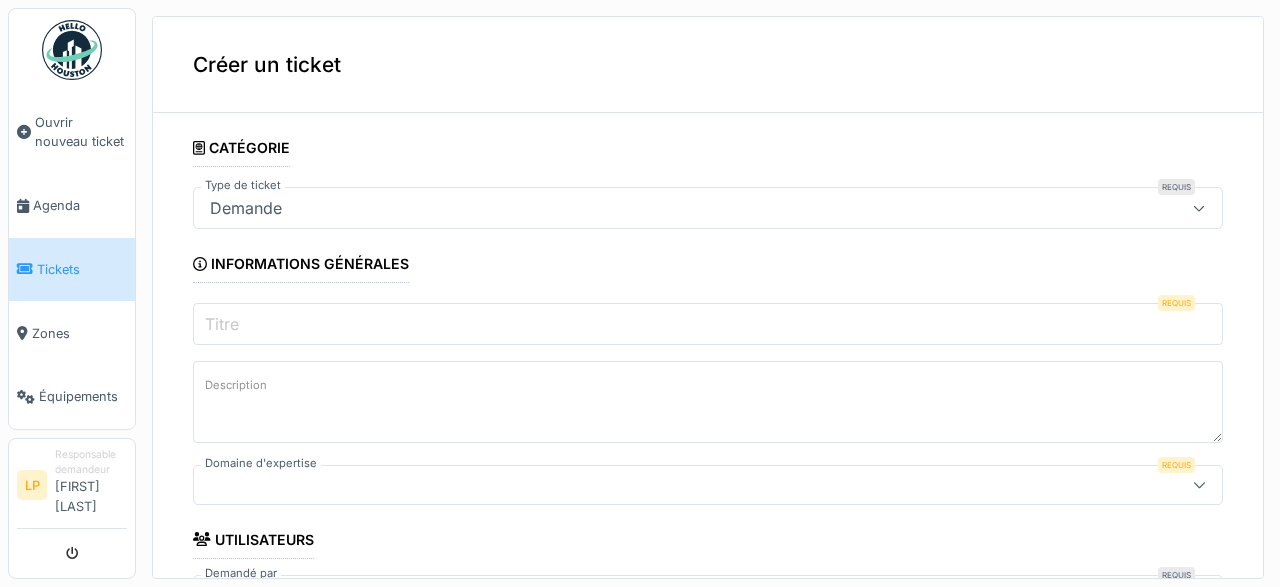 click on "Titre" at bounding box center (708, 324) 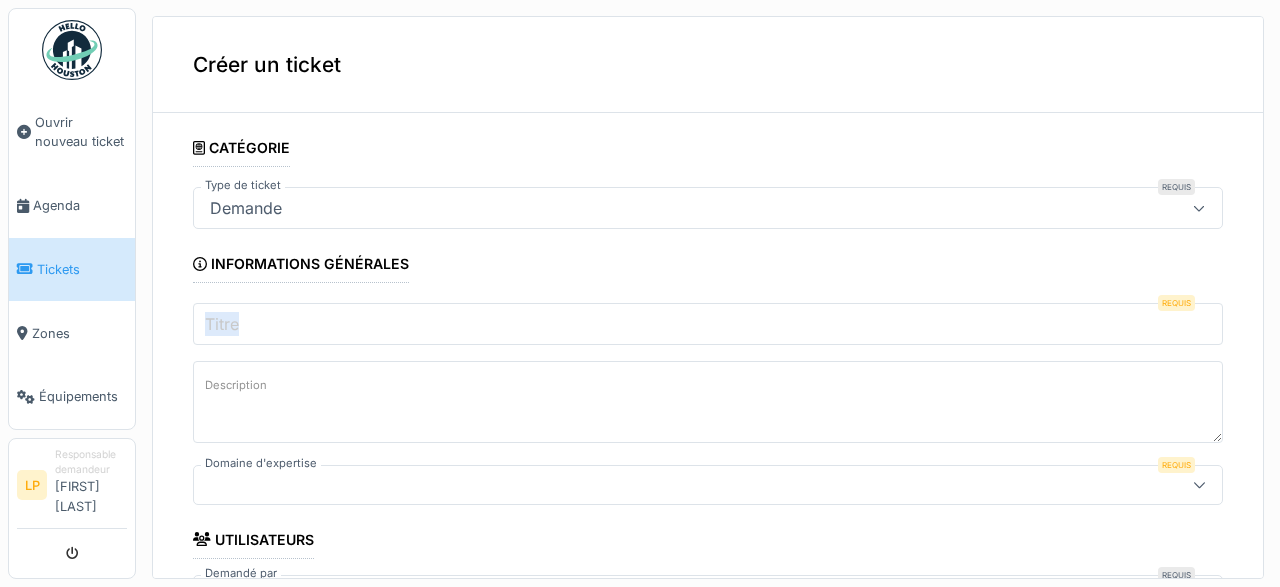 click on "Titre" at bounding box center [222, 324] 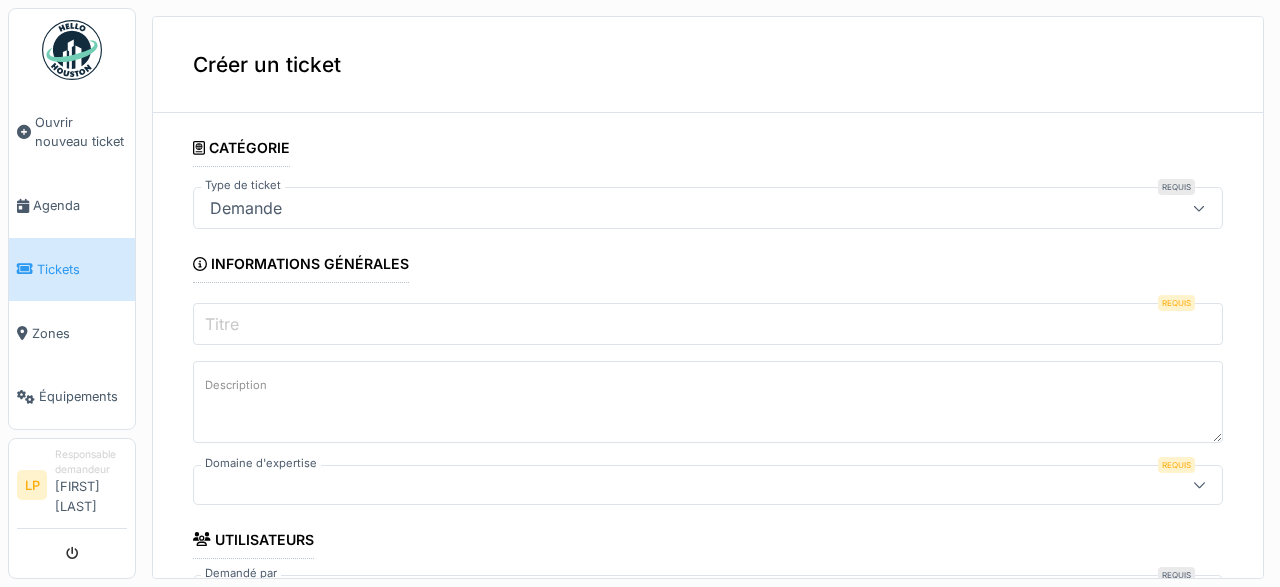click on "Titre" at bounding box center (222, 324) 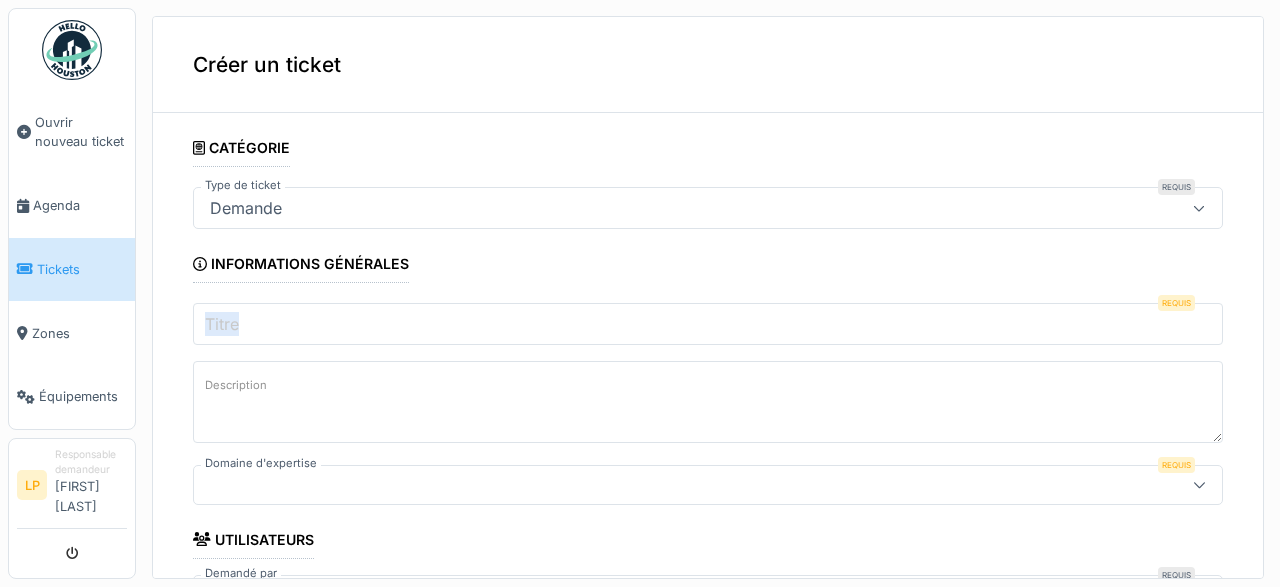 click on "Titre" at bounding box center (222, 324) 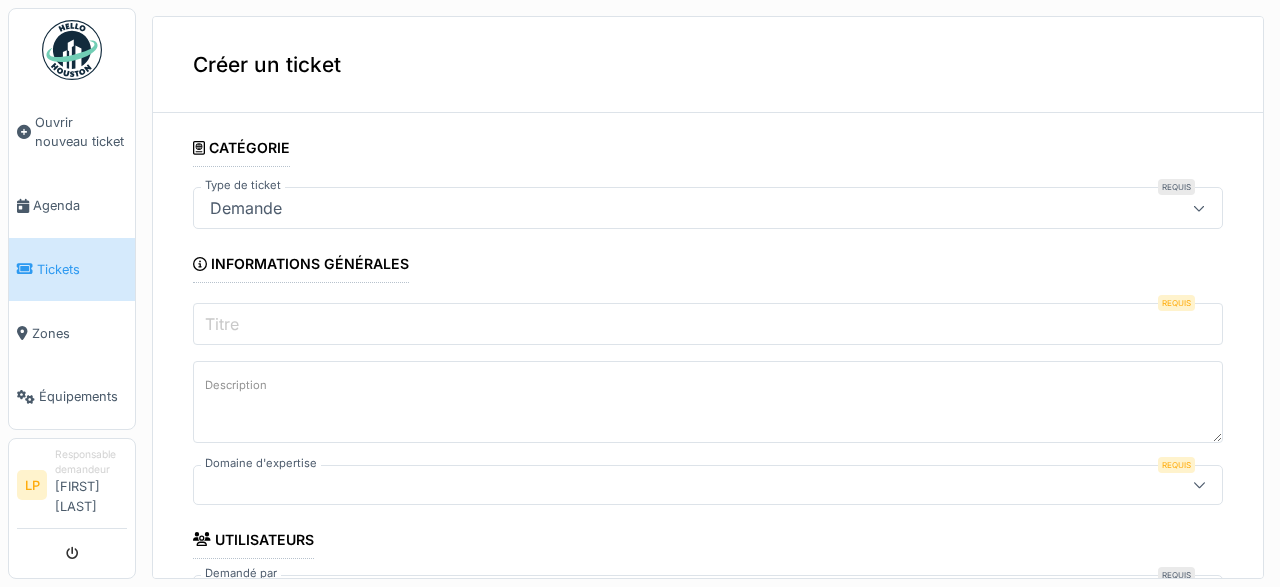 click on "Titre" at bounding box center (708, 324) 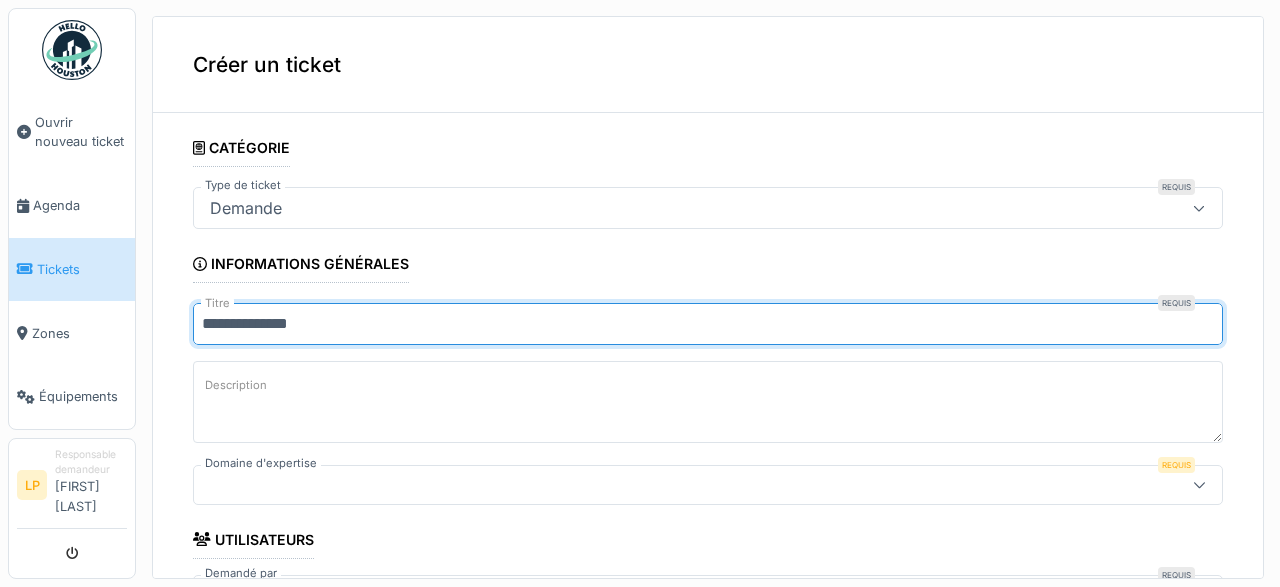 scroll, scrollTop: 48, scrollLeft: 0, axis: vertical 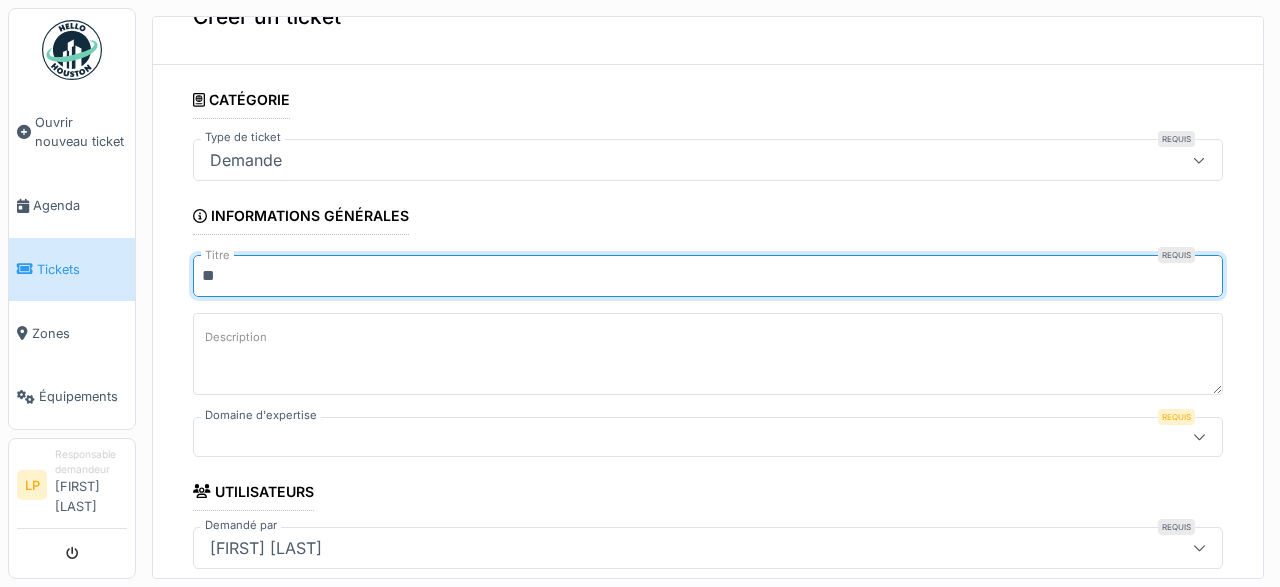 type on "*" 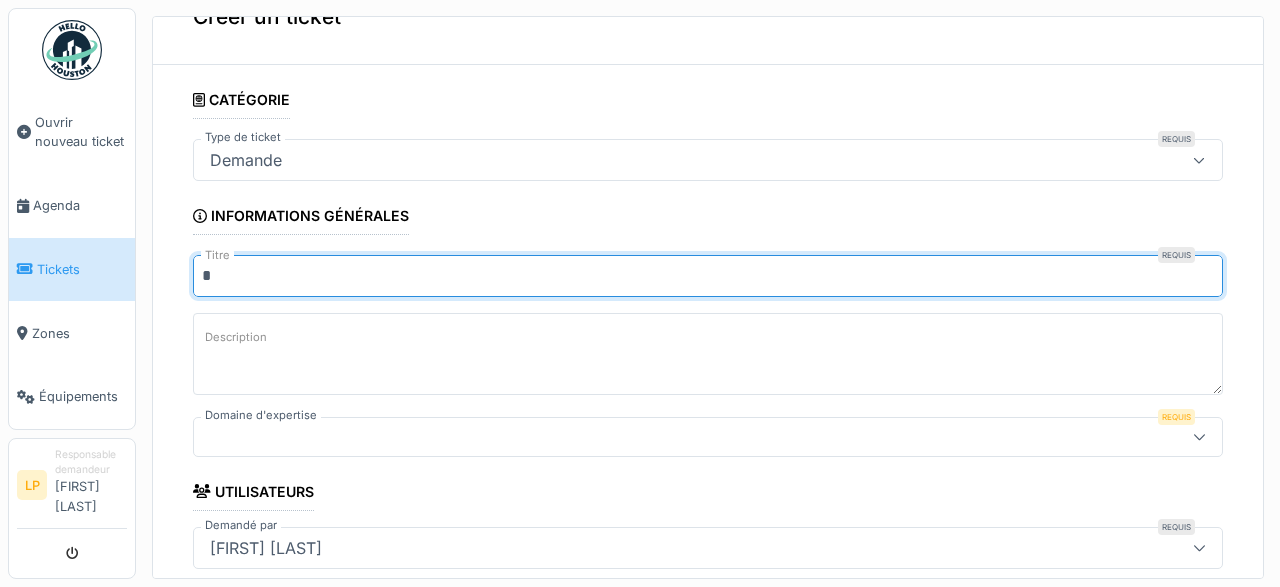 type 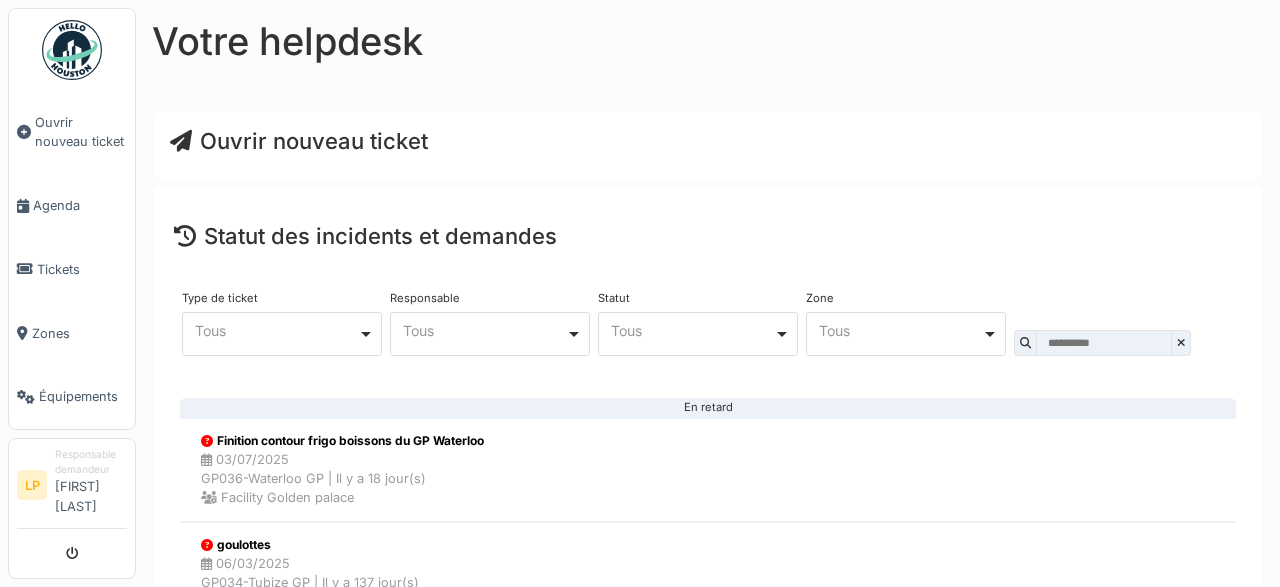 scroll, scrollTop: 0, scrollLeft: 0, axis: both 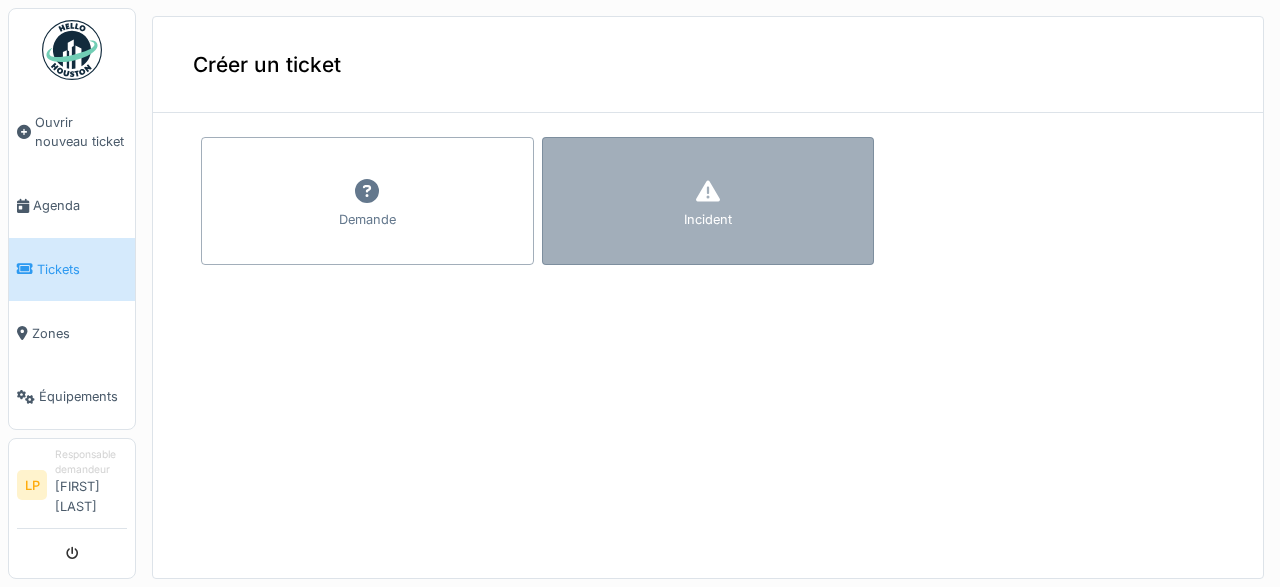 click on "Incident" at bounding box center [708, 201] 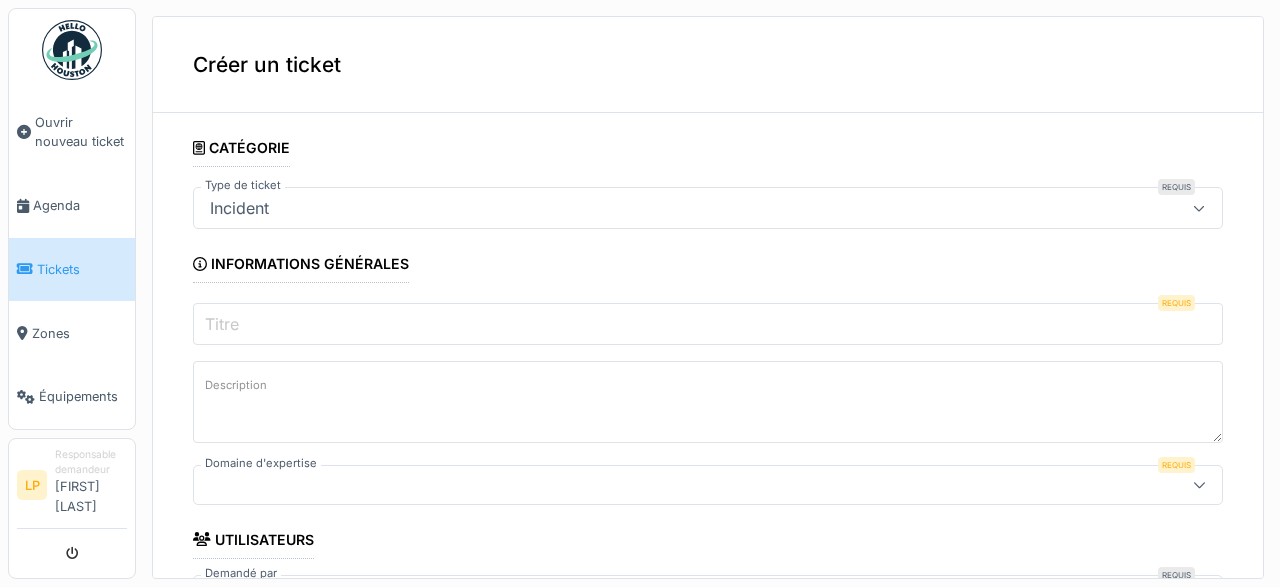 click on "Titre" at bounding box center [708, 324] 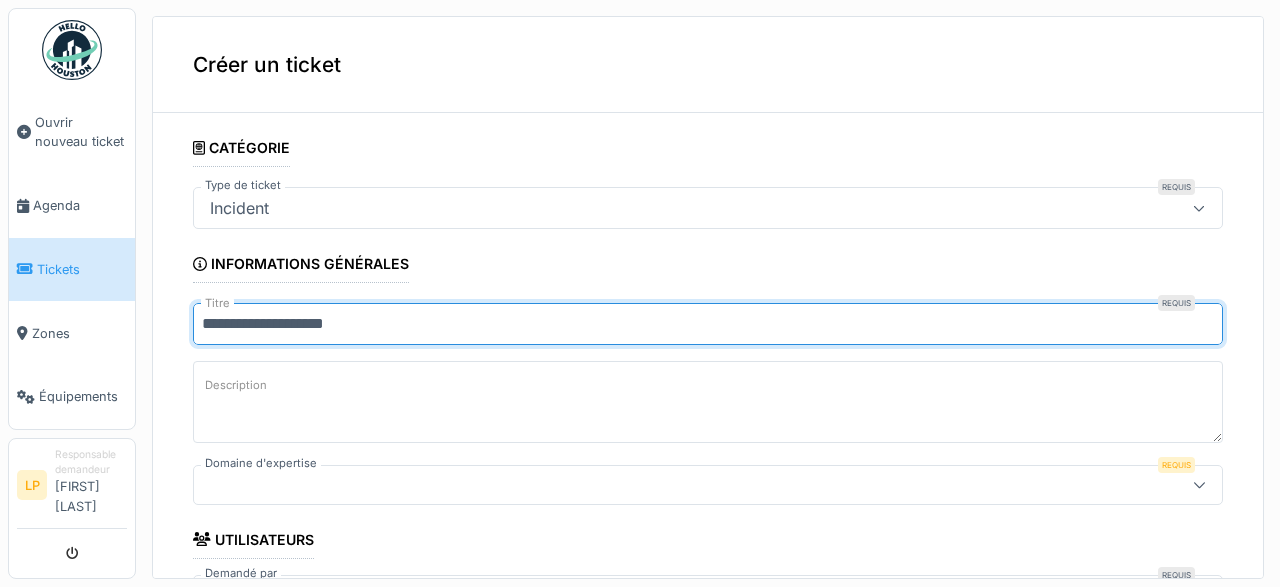 type on "**********" 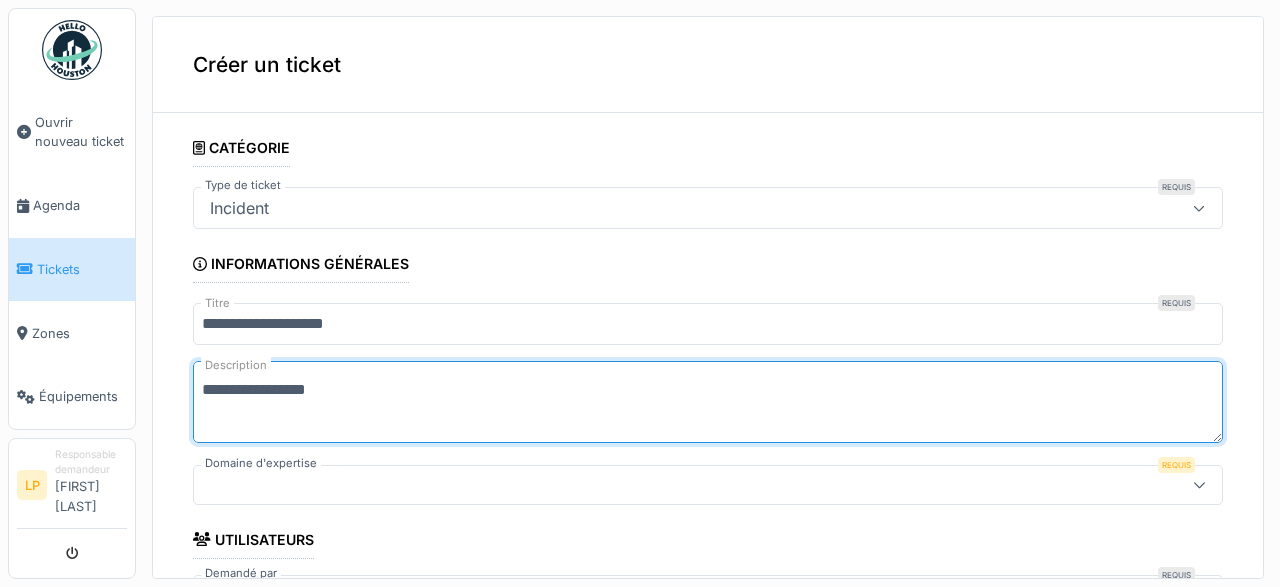 click on "**********" at bounding box center (708, 402) 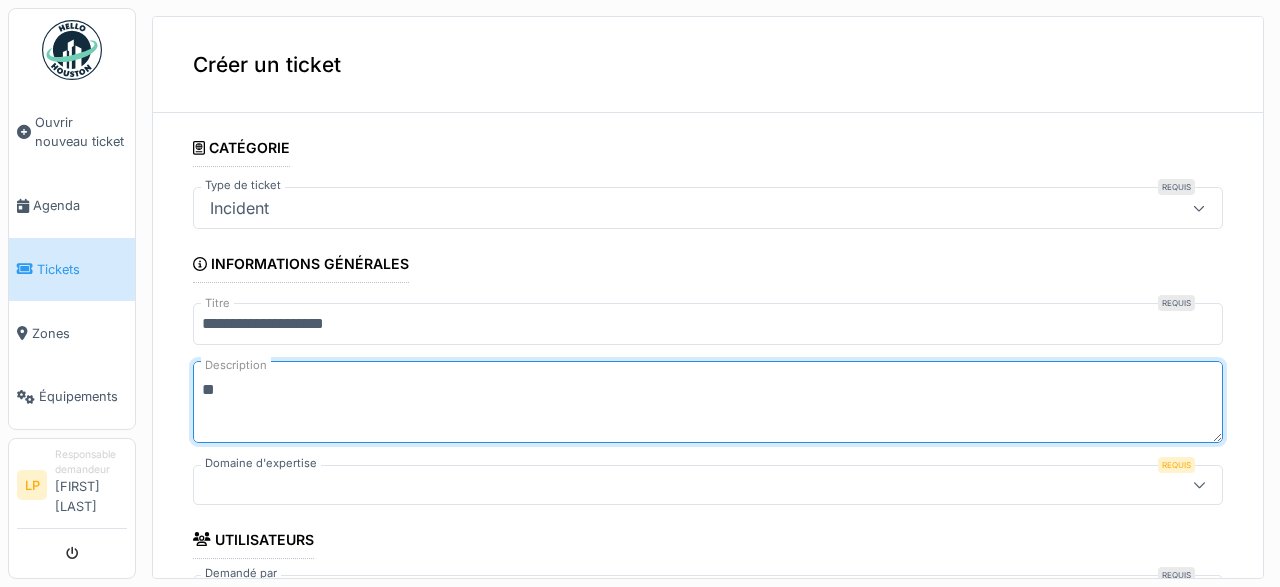 type on "*" 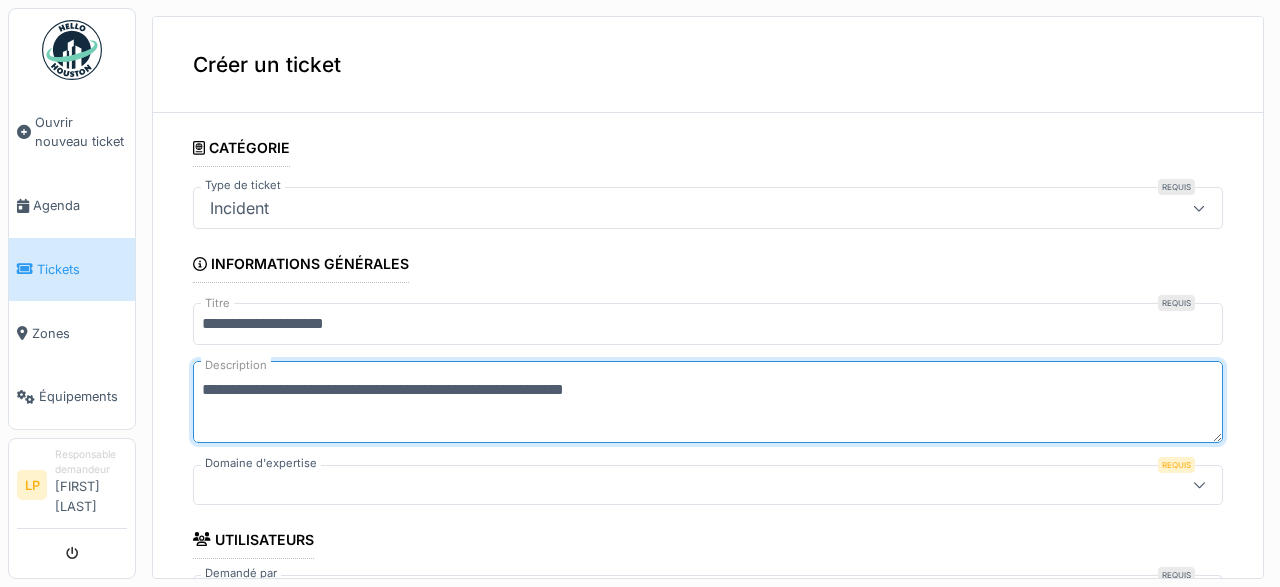 type on "**********" 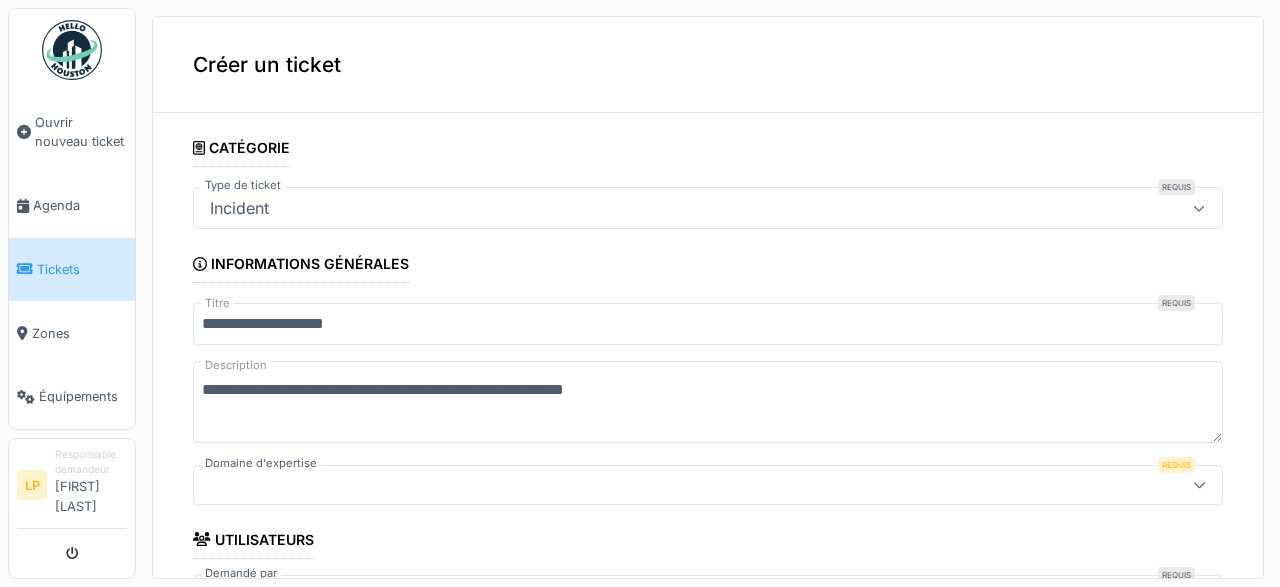 click on "**********" at bounding box center [708, 289] 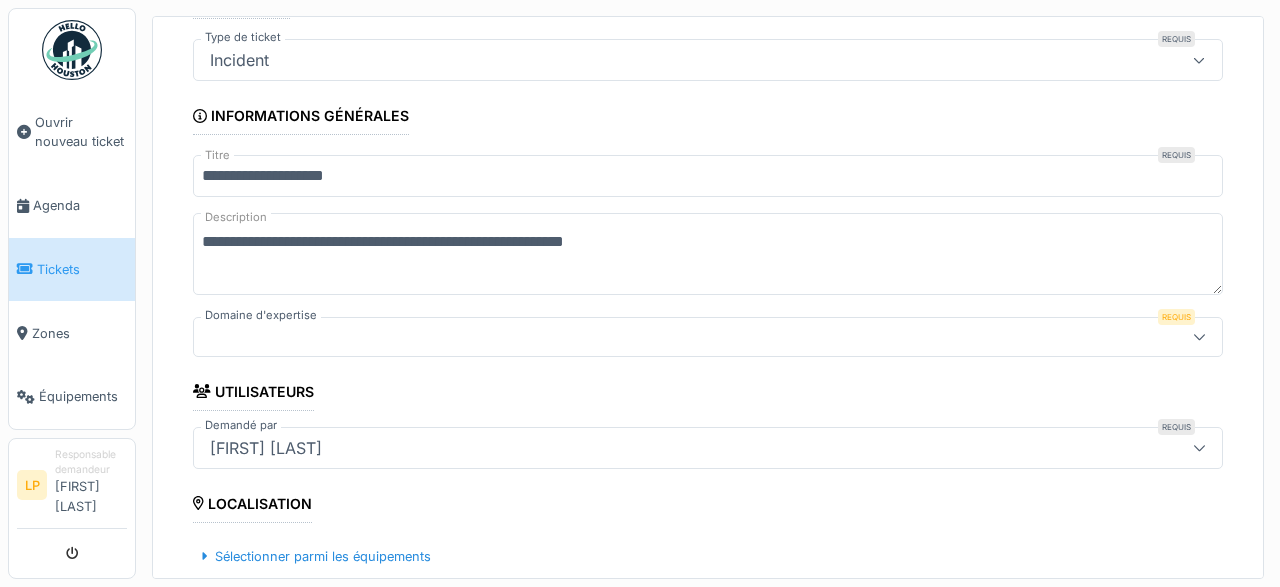scroll, scrollTop: 192, scrollLeft: 0, axis: vertical 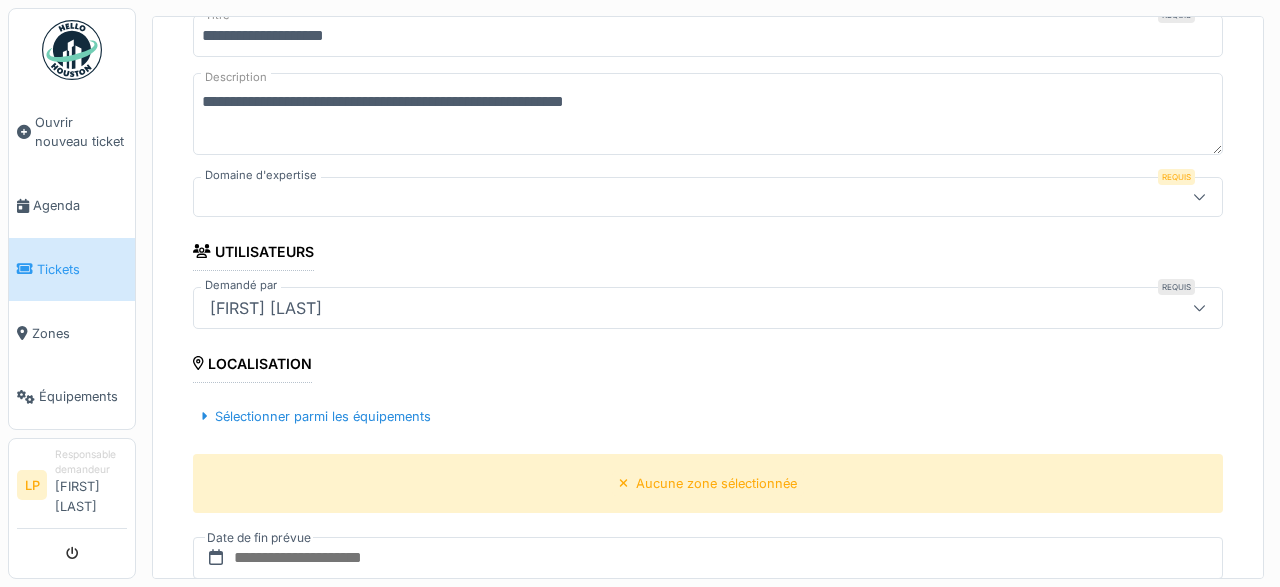 click on "**********" at bounding box center [708, 485] 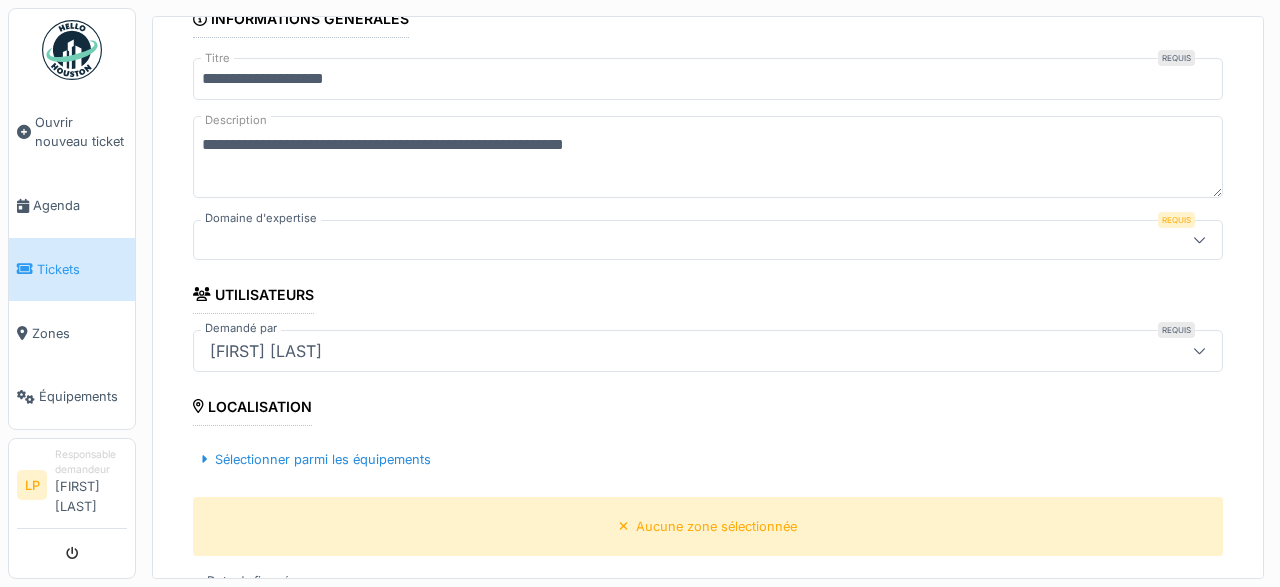 scroll, scrollTop: 0, scrollLeft: 0, axis: both 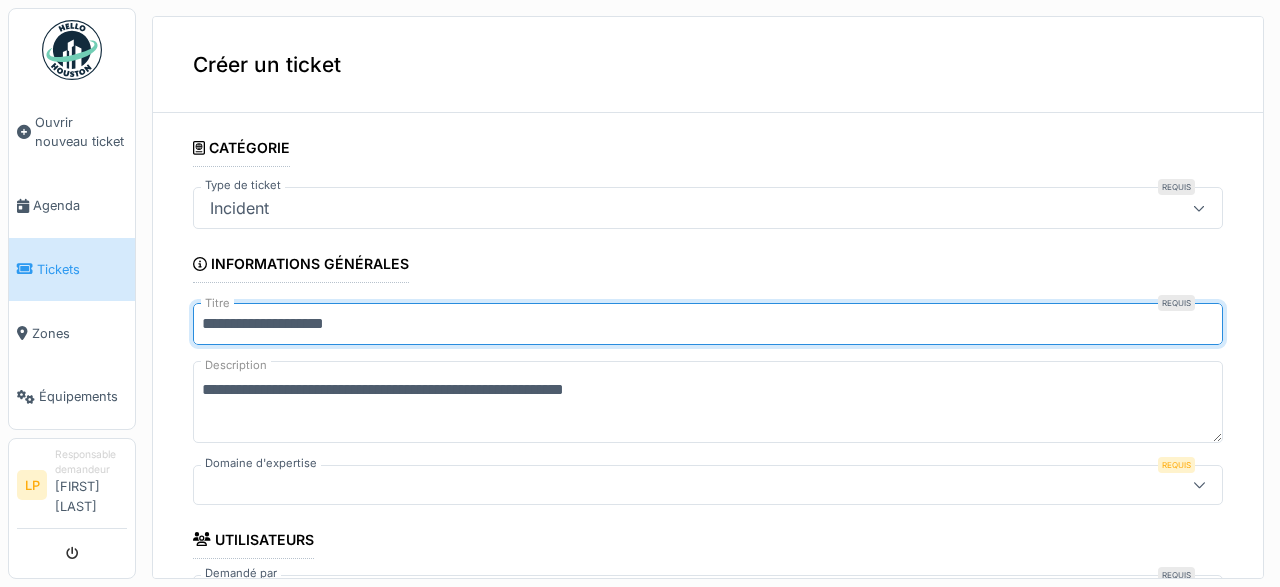 click on "**********" at bounding box center [708, 324] 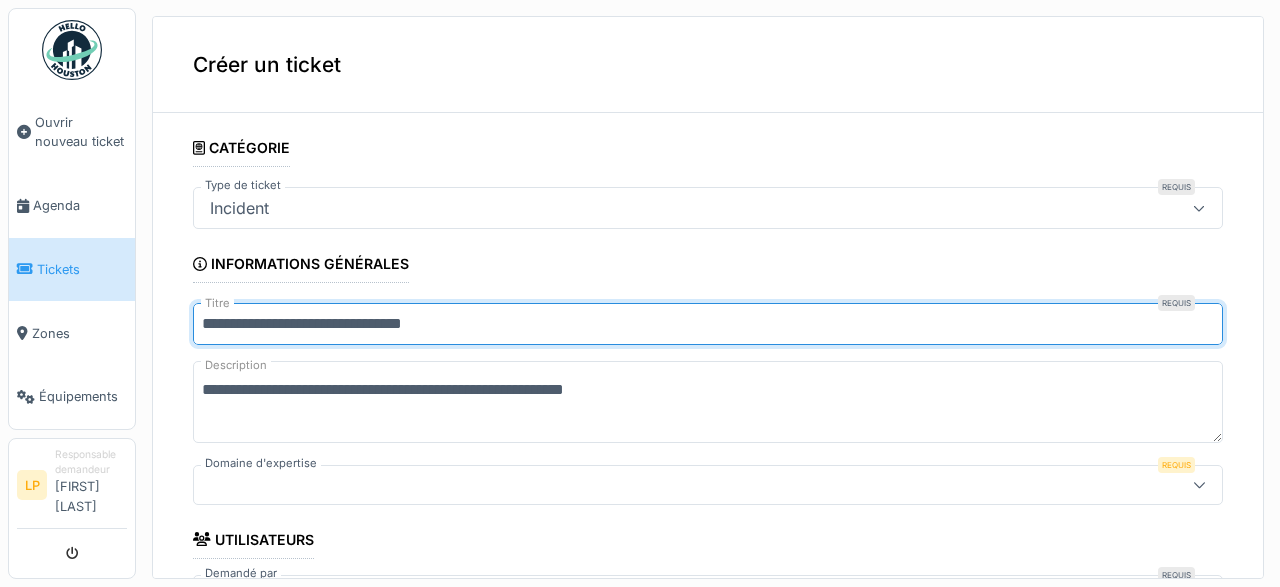 type on "**********" 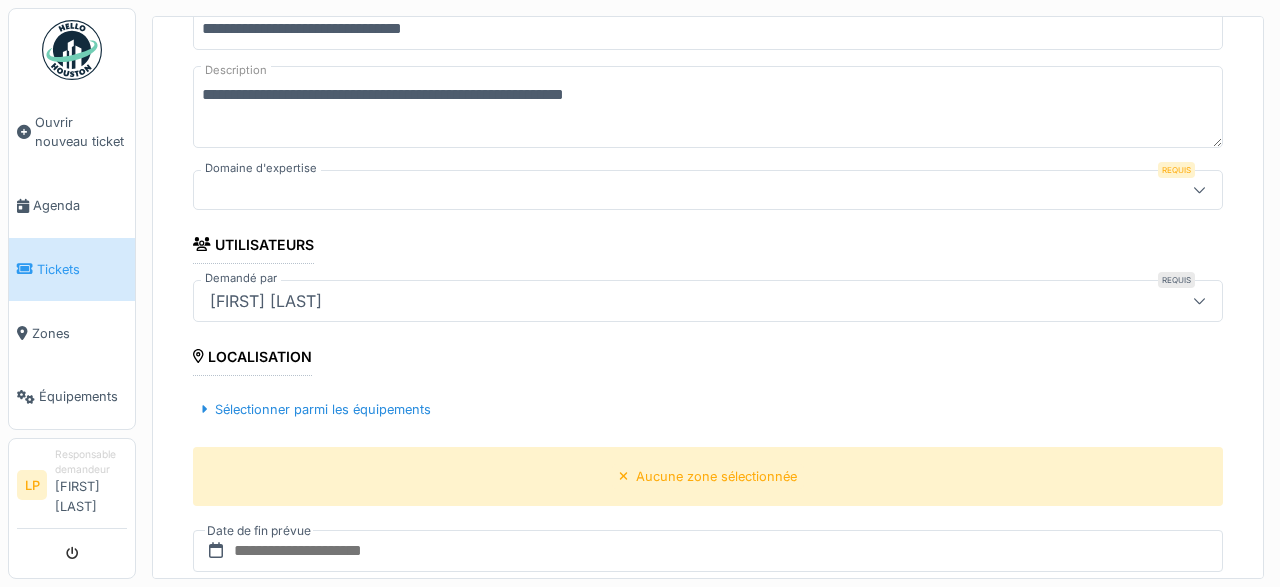 scroll, scrollTop: 336, scrollLeft: 0, axis: vertical 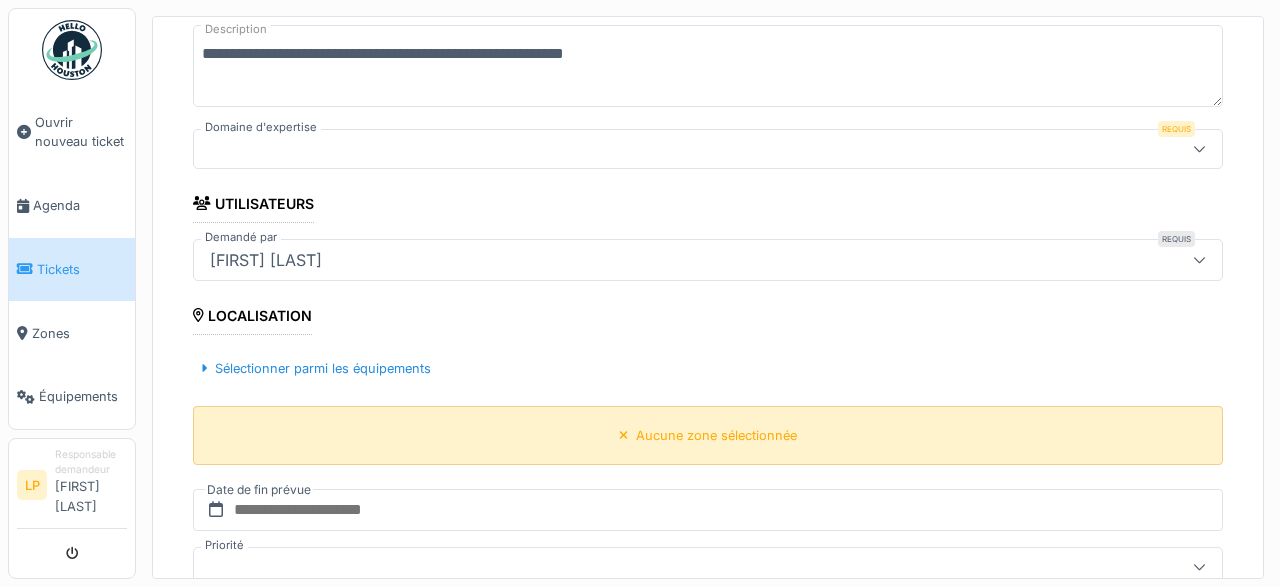 click on "Aucune zone sélectionnée" at bounding box center (716, 435) 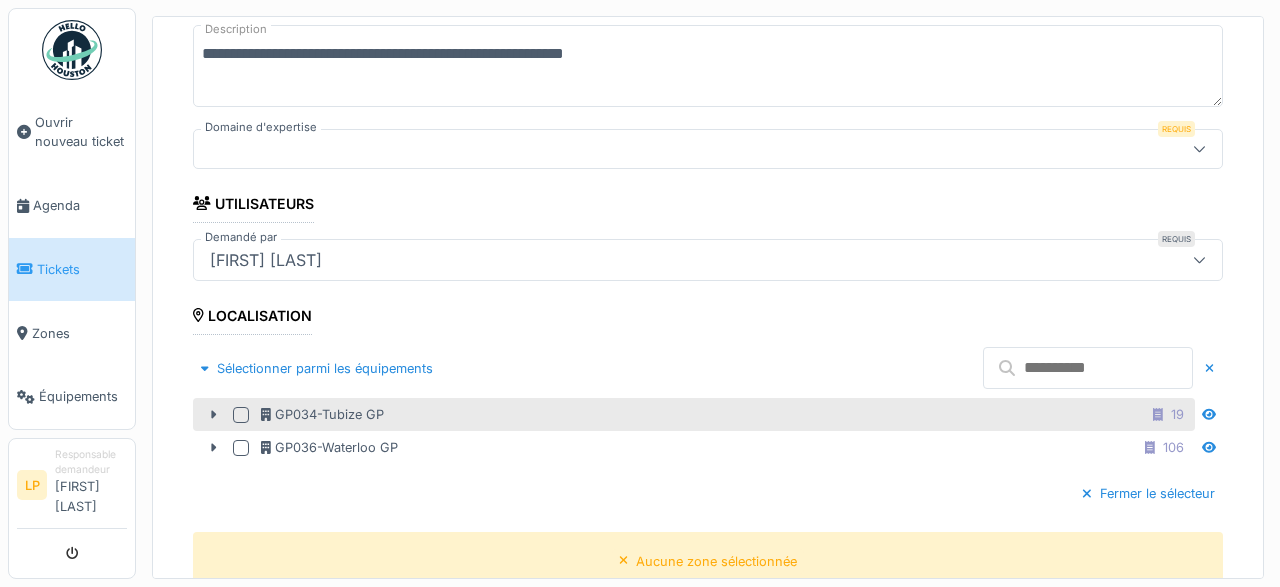 click at bounding box center [241, 415] 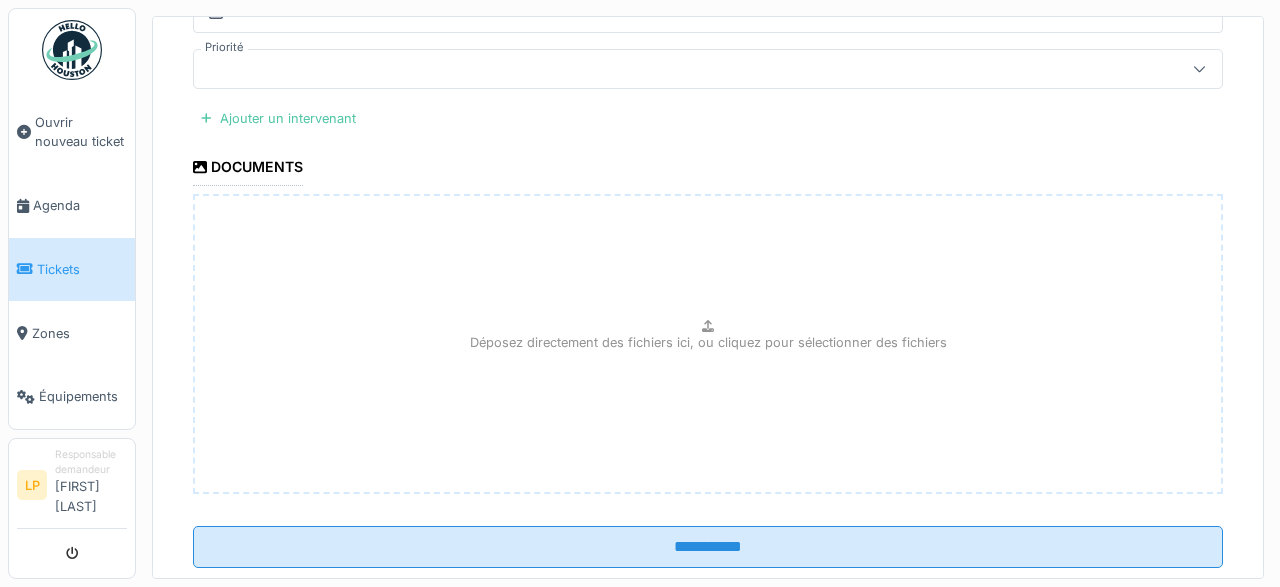 scroll, scrollTop: 993, scrollLeft: 0, axis: vertical 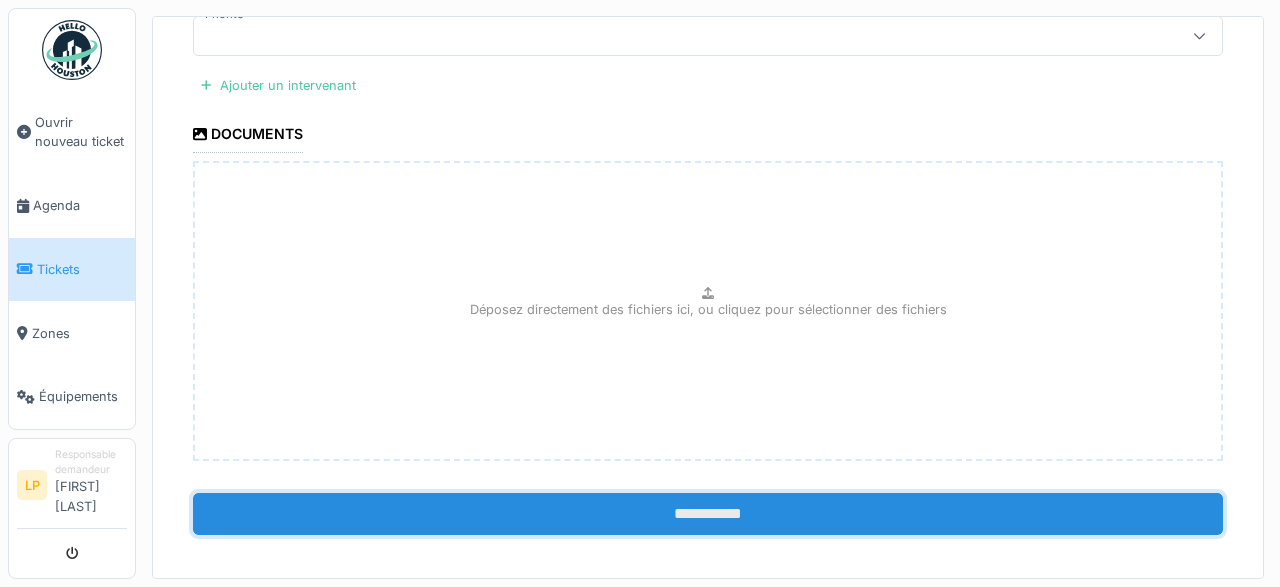 click on "**********" at bounding box center (708, 514) 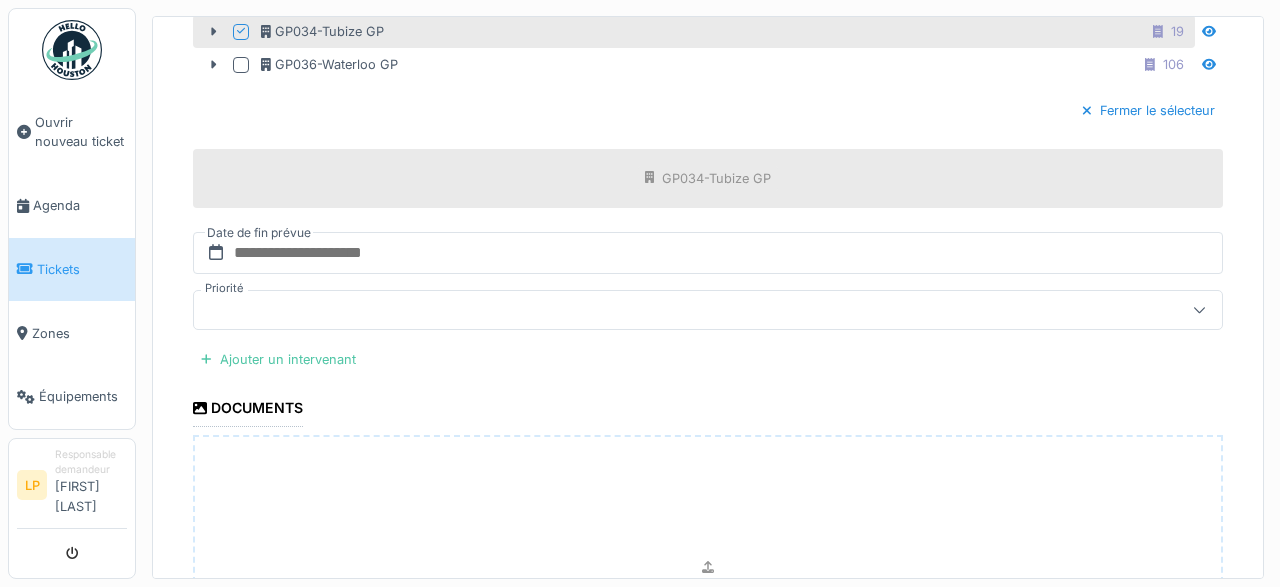scroll, scrollTop: 993, scrollLeft: 0, axis: vertical 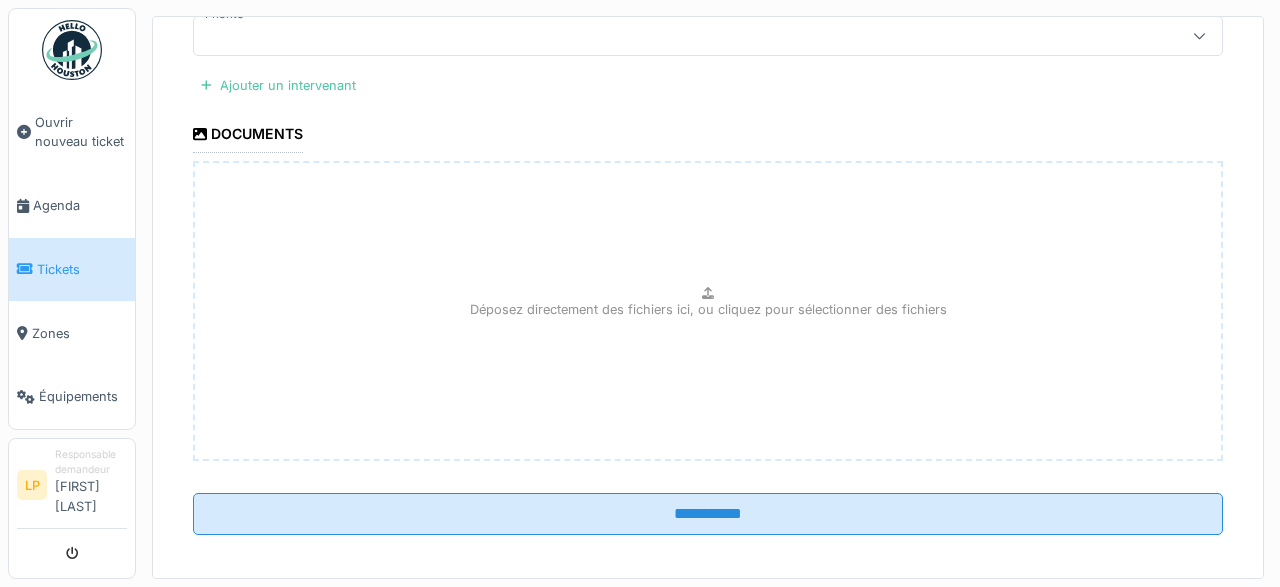 click on "**********" at bounding box center [708, 514] 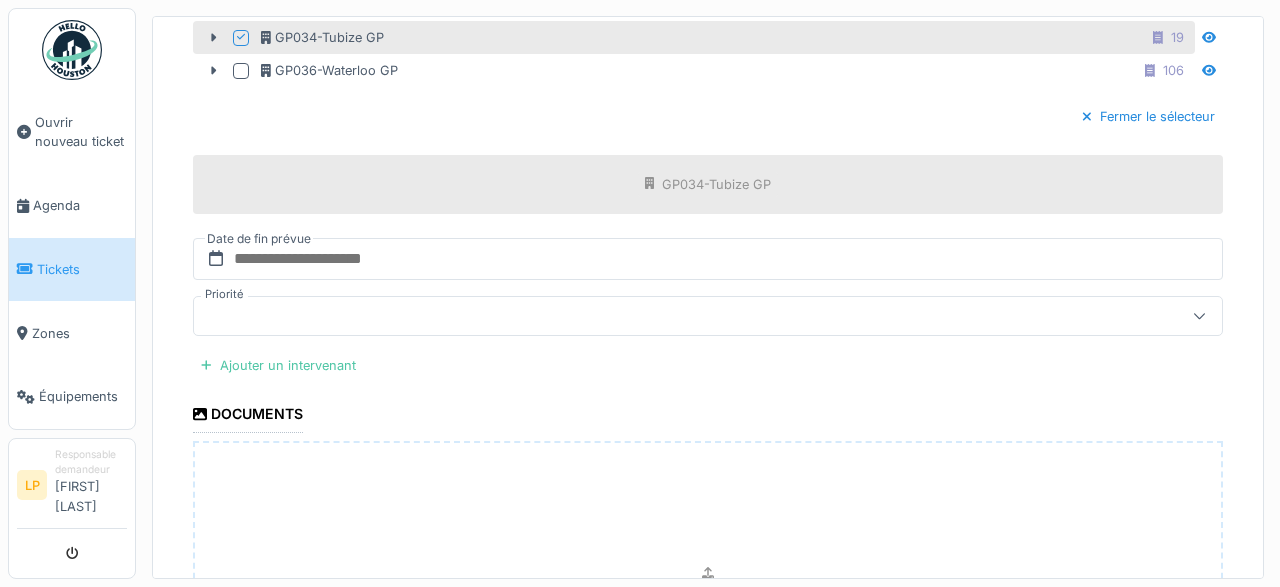 scroll, scrollTop: 720, scrollLeft: 0, axis: vertical 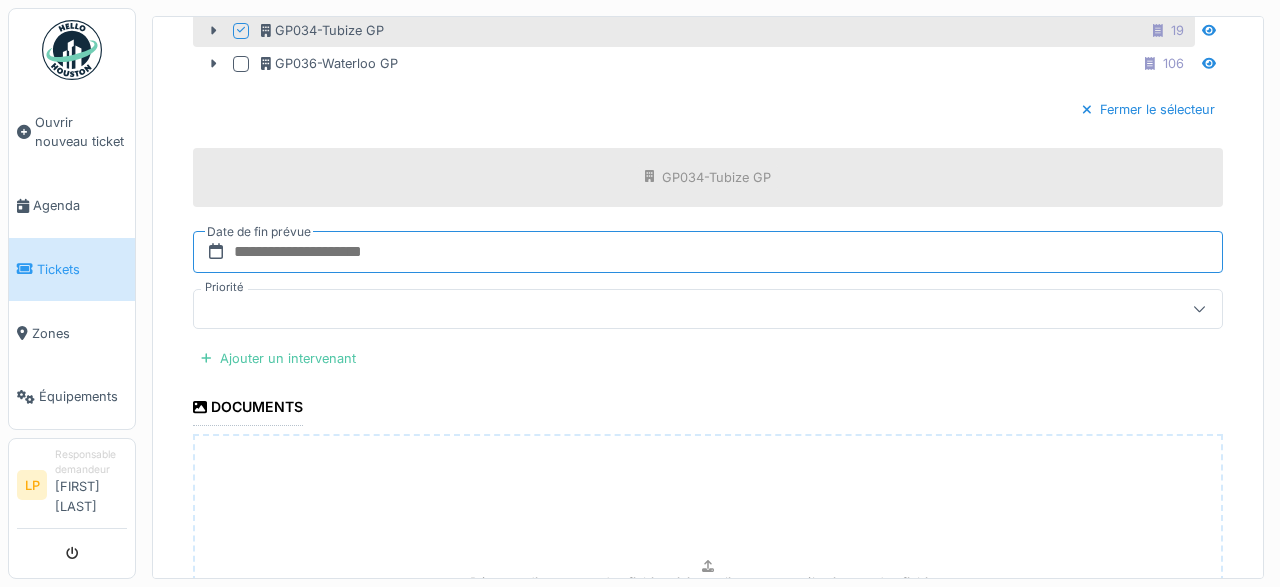 click at bounding box center (708, 252) 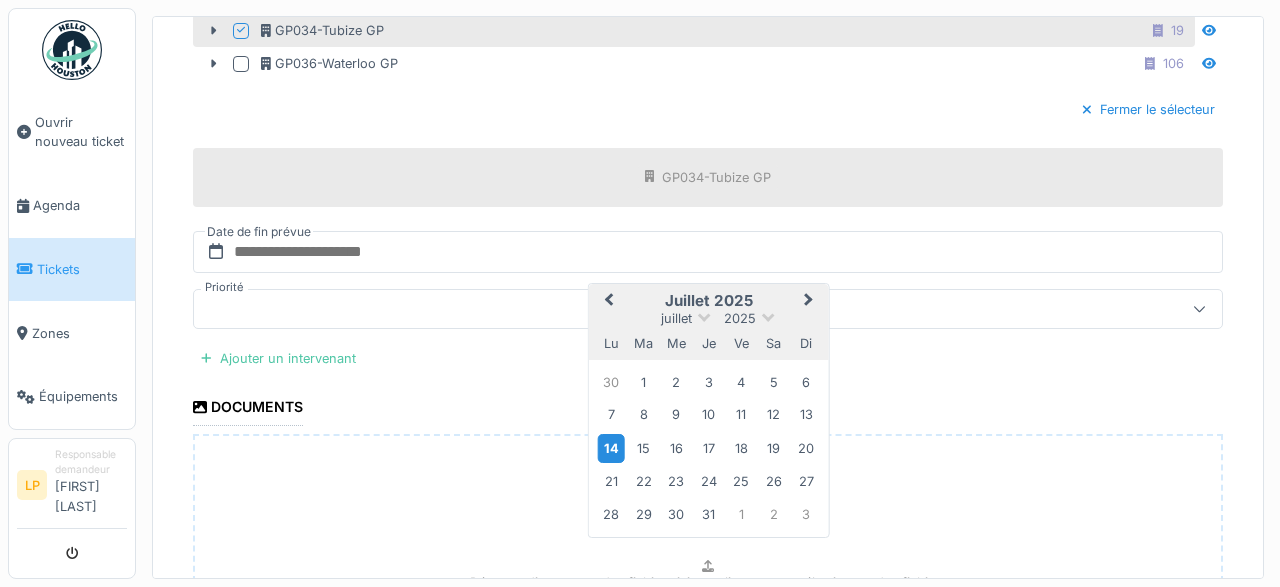 click on "14" at bounding box center [611, 447] 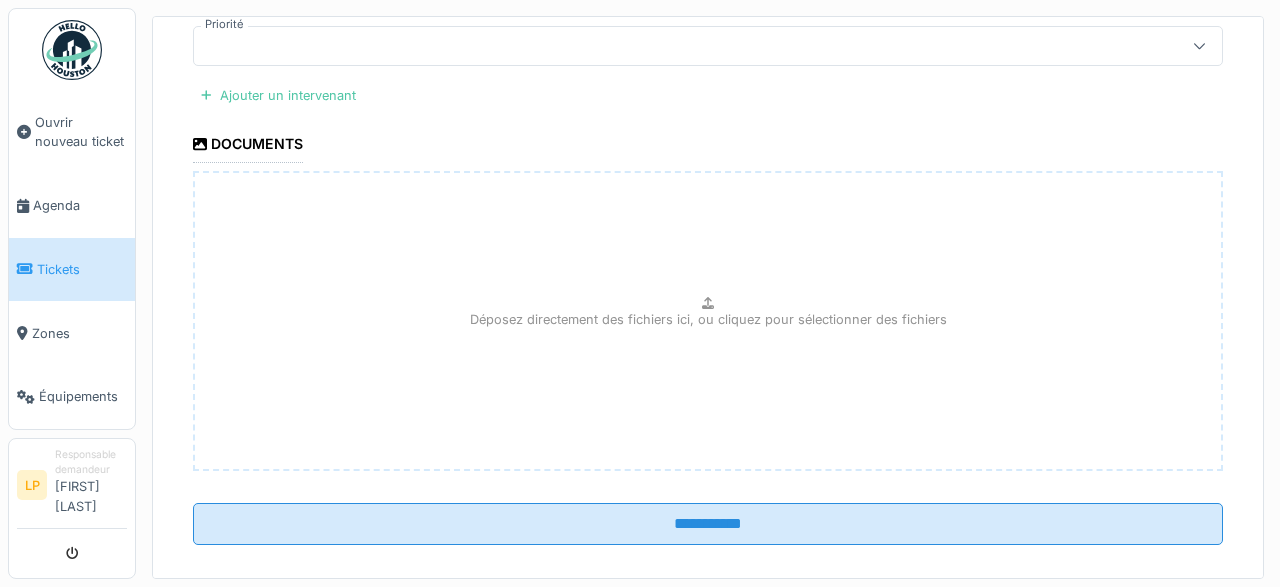 scroll, scrollTop: 993, scrollLeft: 0, axis: vertical 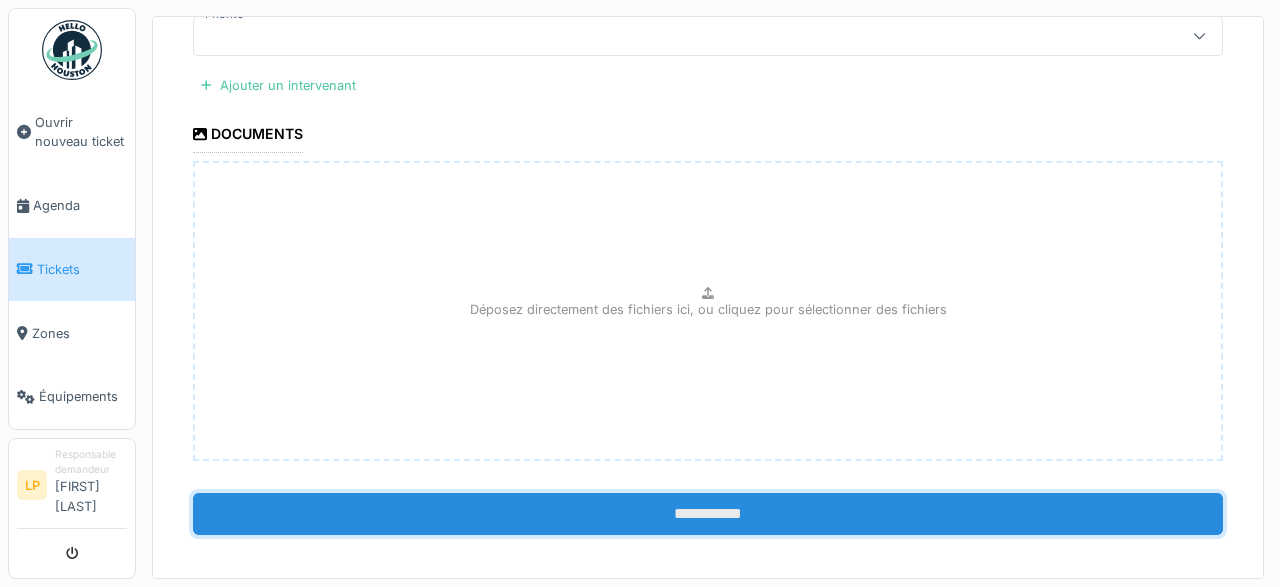 click on "**********" at bounding box center [708, 514] 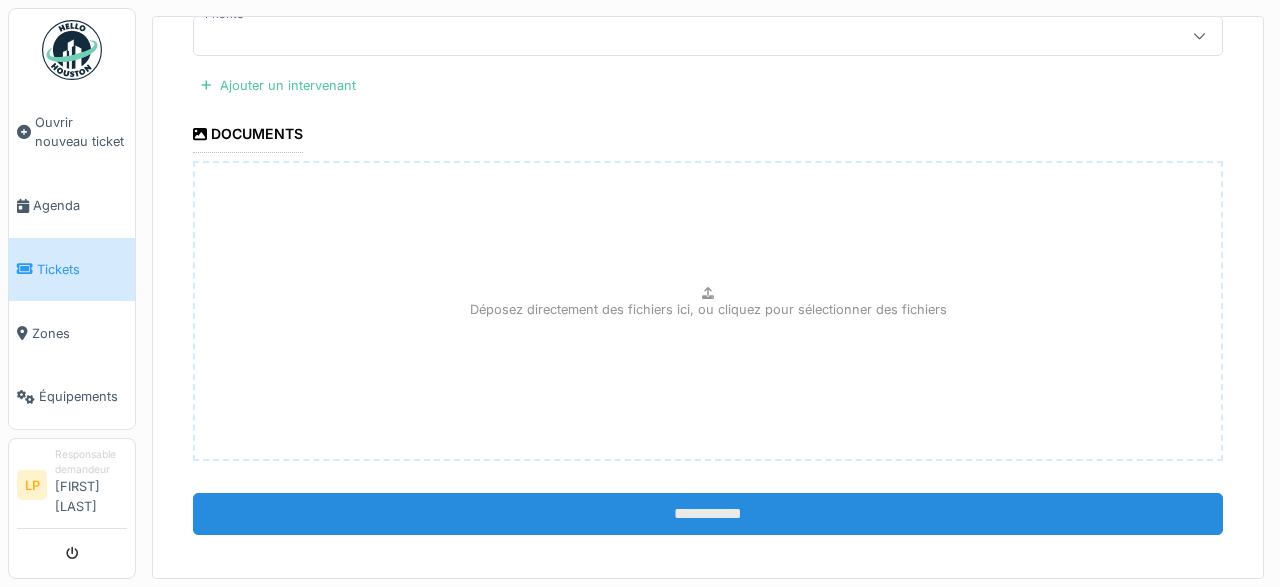 scroll, scrollTop: 189, scrollLeft: 0, axis: vertical 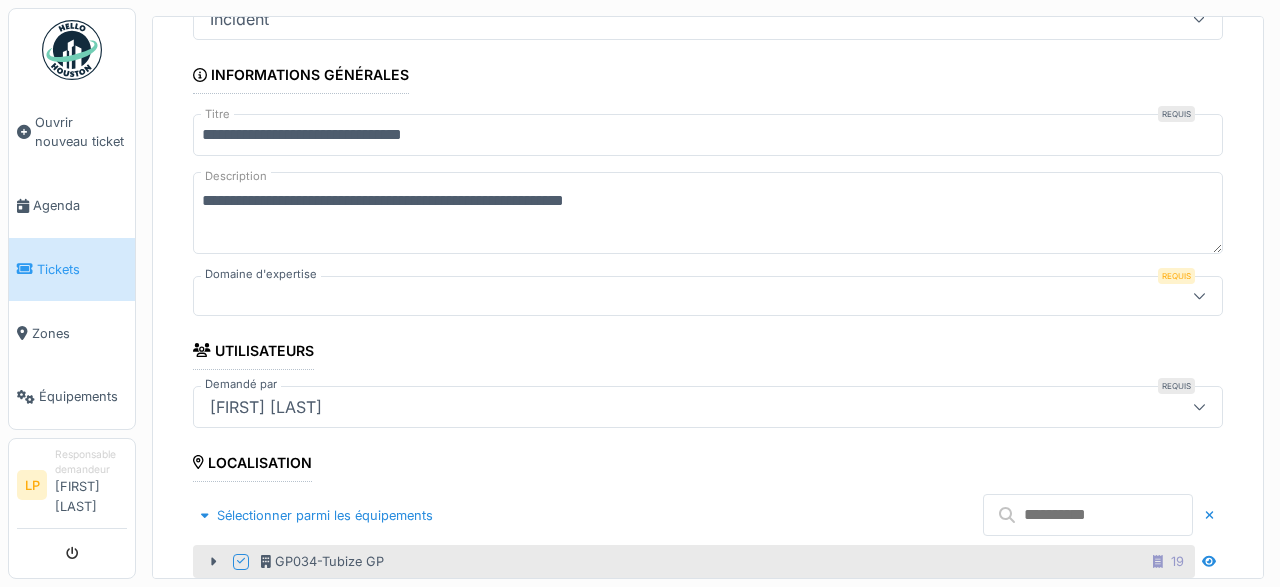 click on "**********" at bounding box center [708, 289] 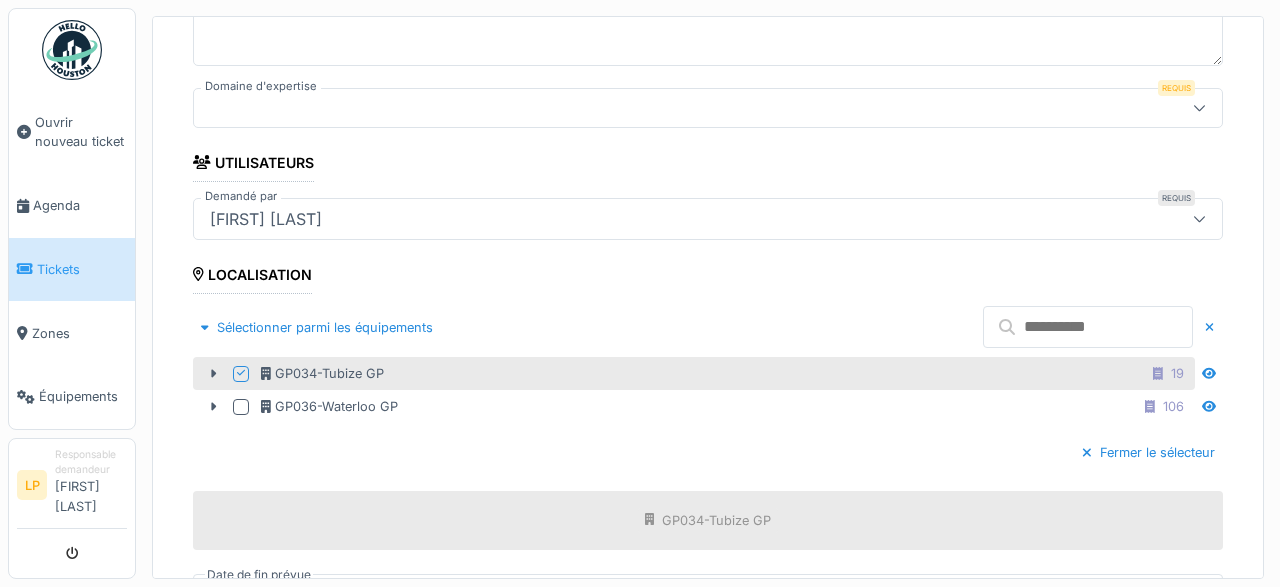 scroll, scrollTop: 381, scrollLeft: 0, axis: vertical 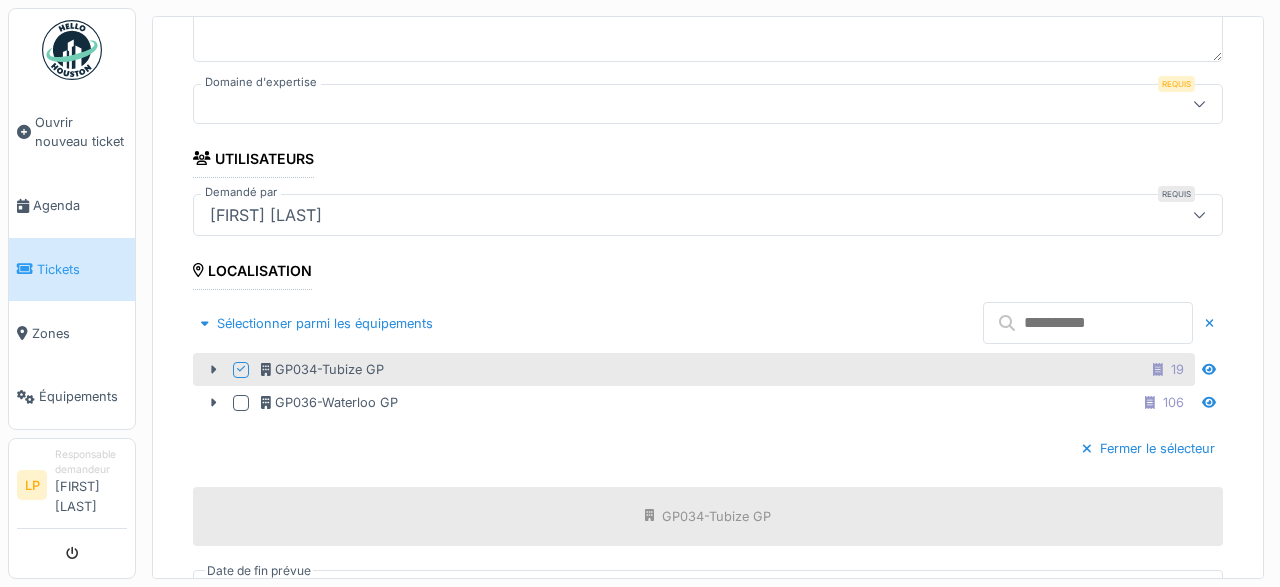 click at bounding box center (1088, 323) 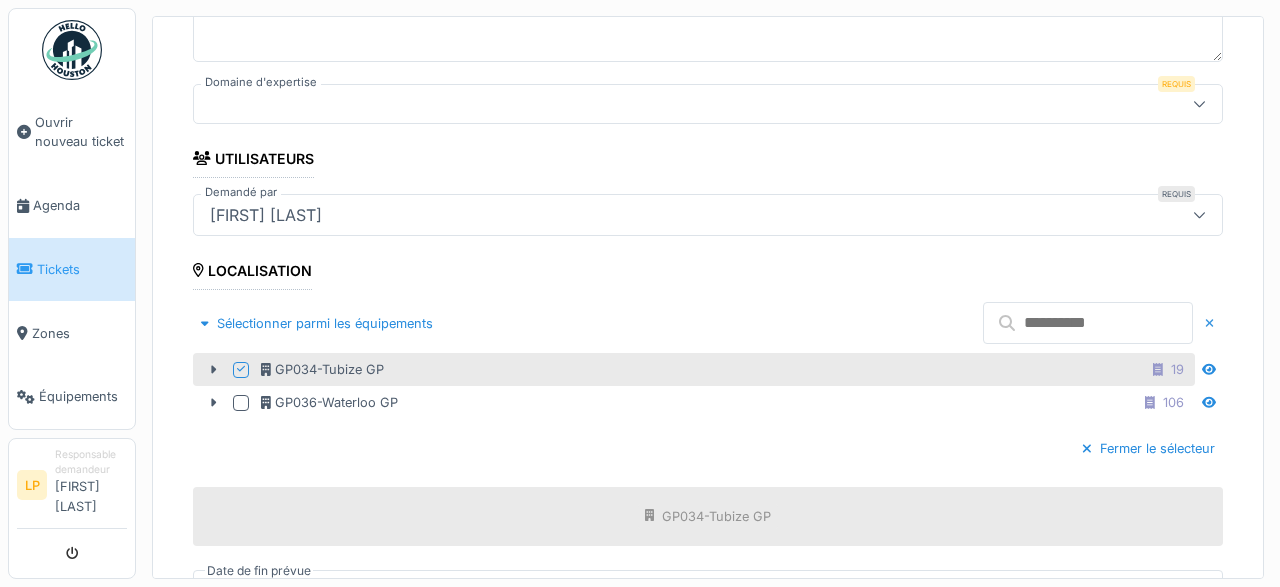 click at bounding box center (1210, 323) 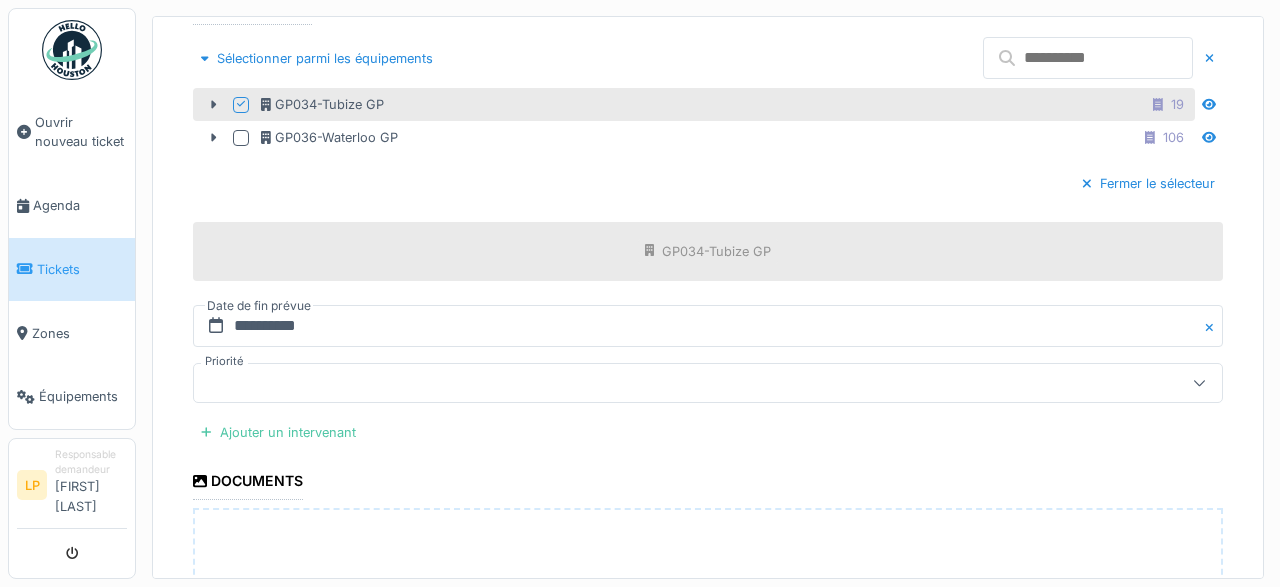 scroll, scrollTop: 669, scrollLeft: 0, axis: vertical 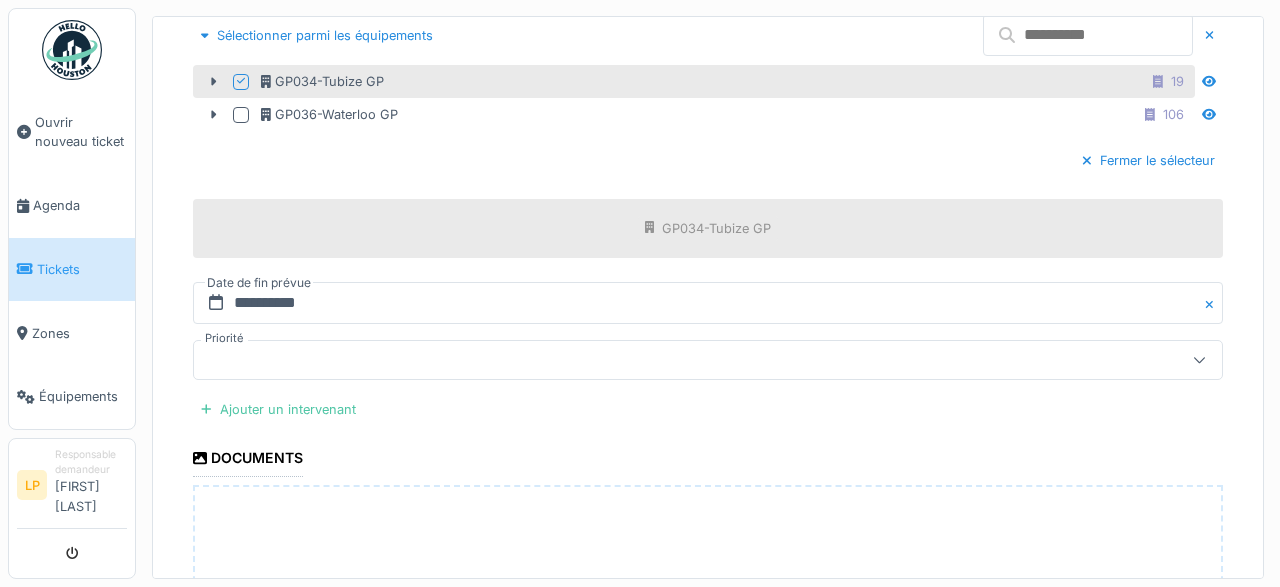 click at bounding box center (656, 360) 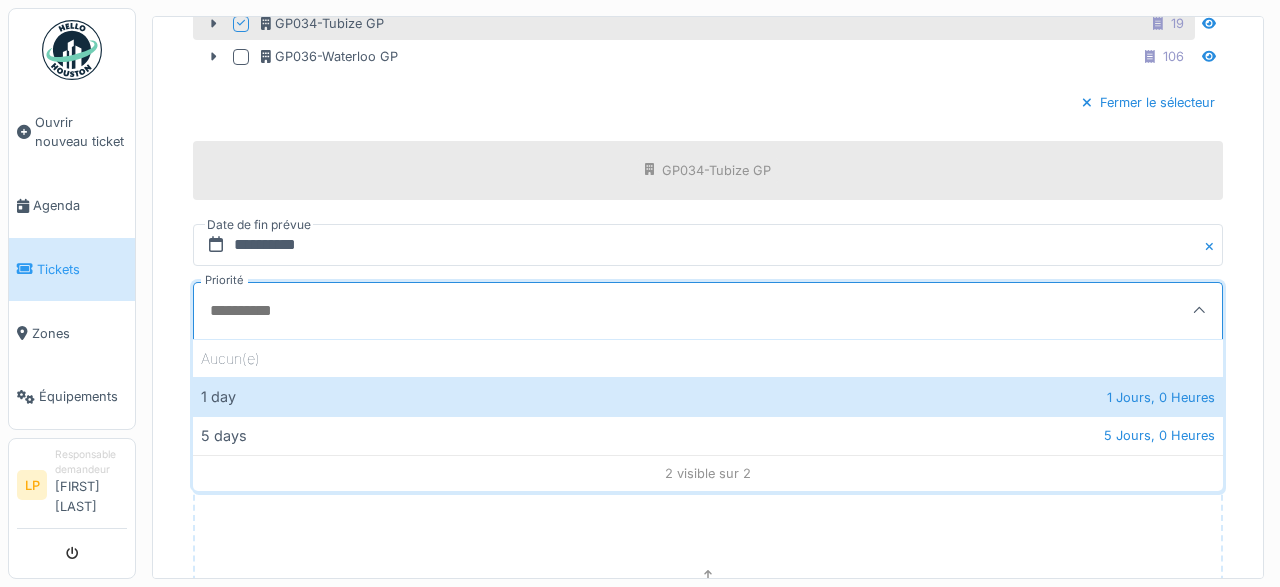 scroll, scrollTop: 728, scrollLeft: 0, axis: vertical 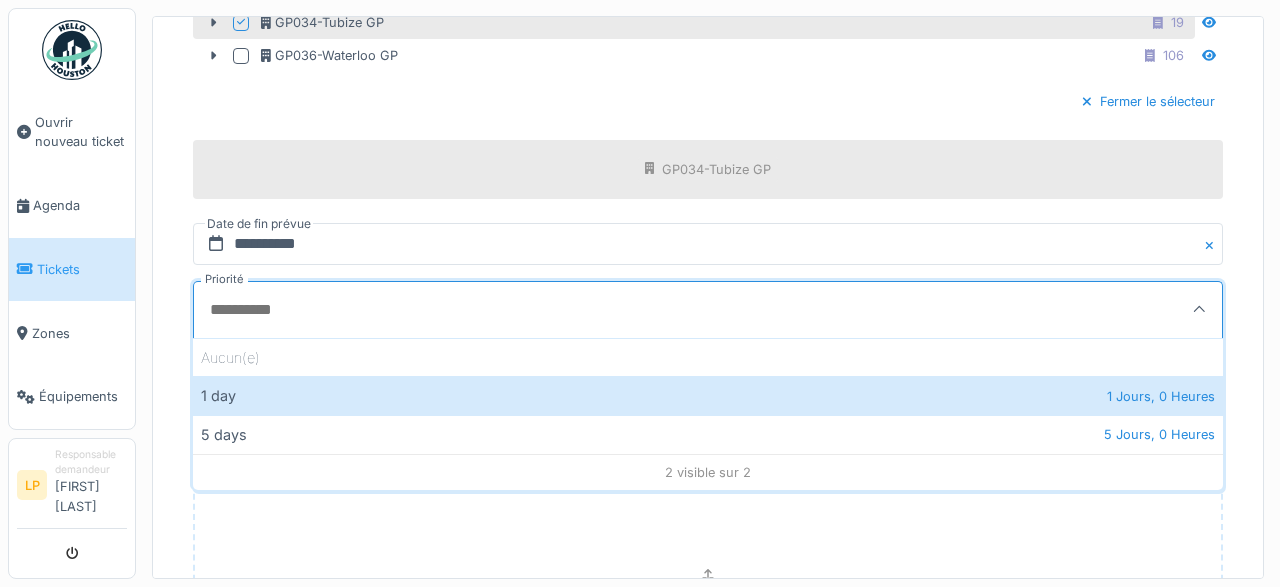click on "Déposez directement des fichiers ici, ou cliquez pour sélectionner des fichiers" at bounding box center (708, 593) 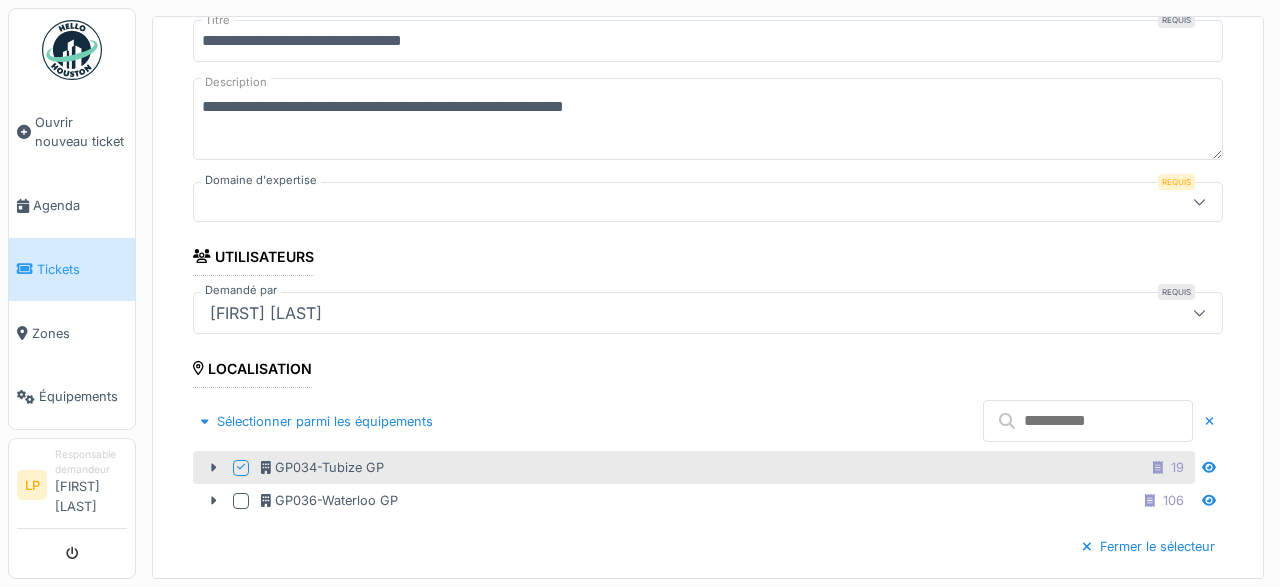 scroll, scrollTop: 288, scrollLeft: 0, axis: vertical 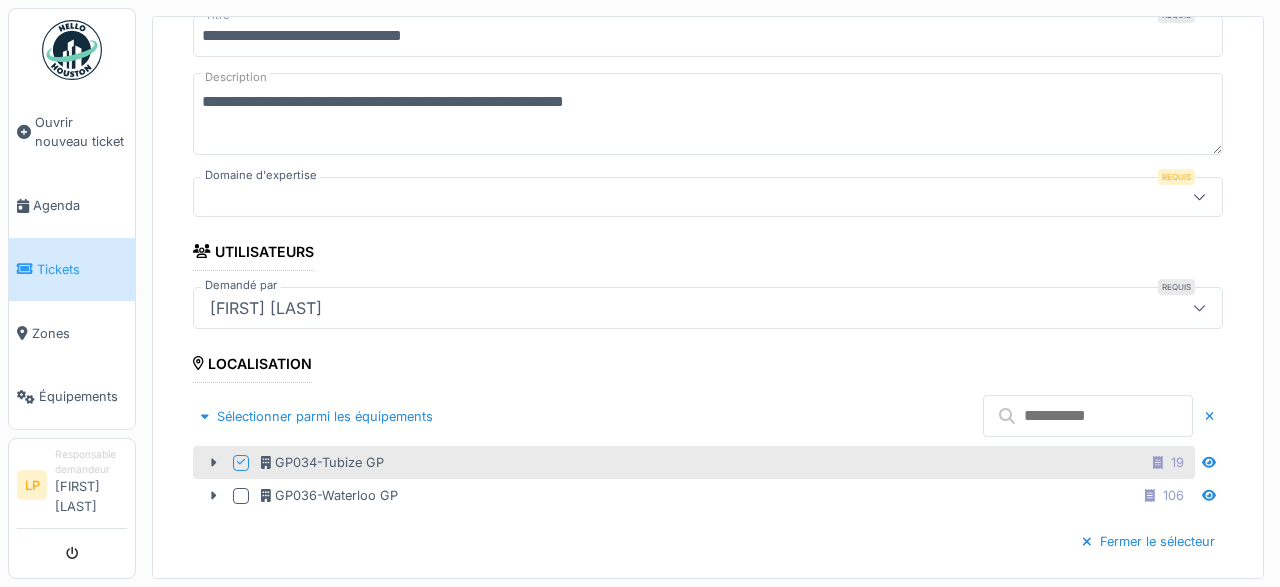 click at bounding box center [656, 197] 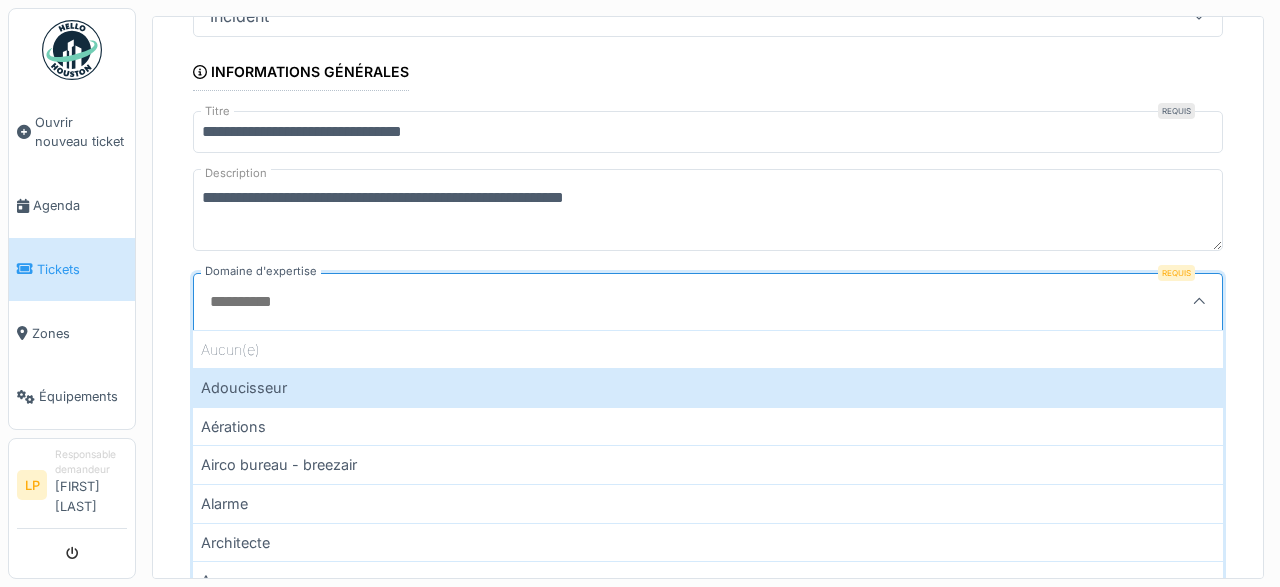 scroll, scrollTop: 189, scrollLeft: 0, axis: vertical 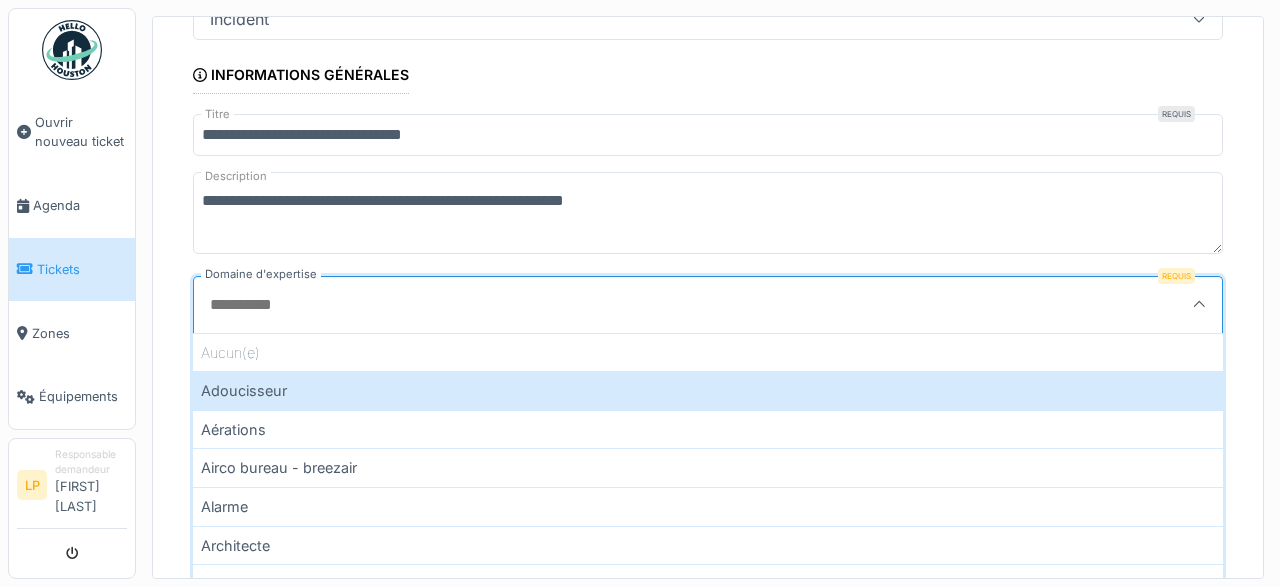 click on "Facility" at bounding box center [708, 1973] 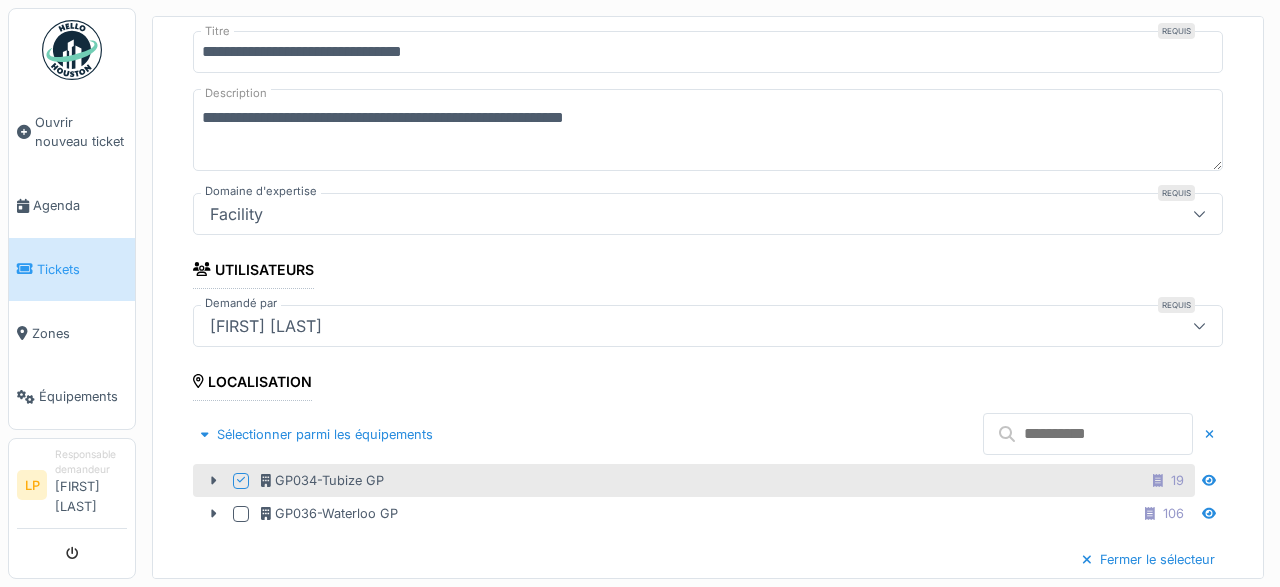 scroll, scrollTop: 224, scrollLeft: 0, axis: vertical 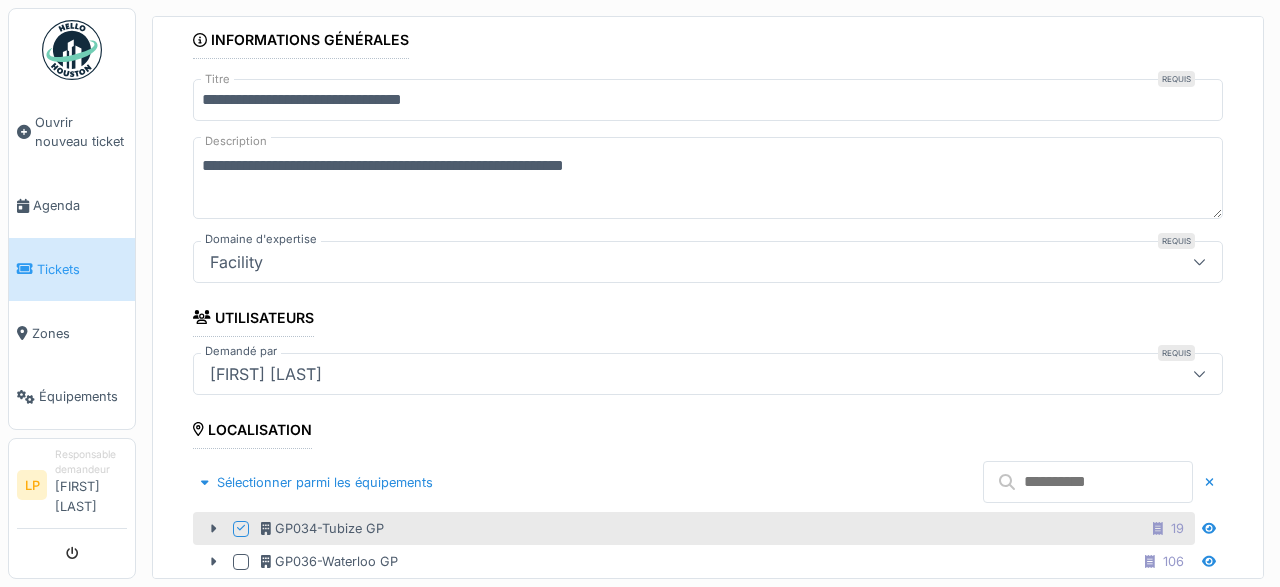 click on "**********" at bounding box center [708, 178] 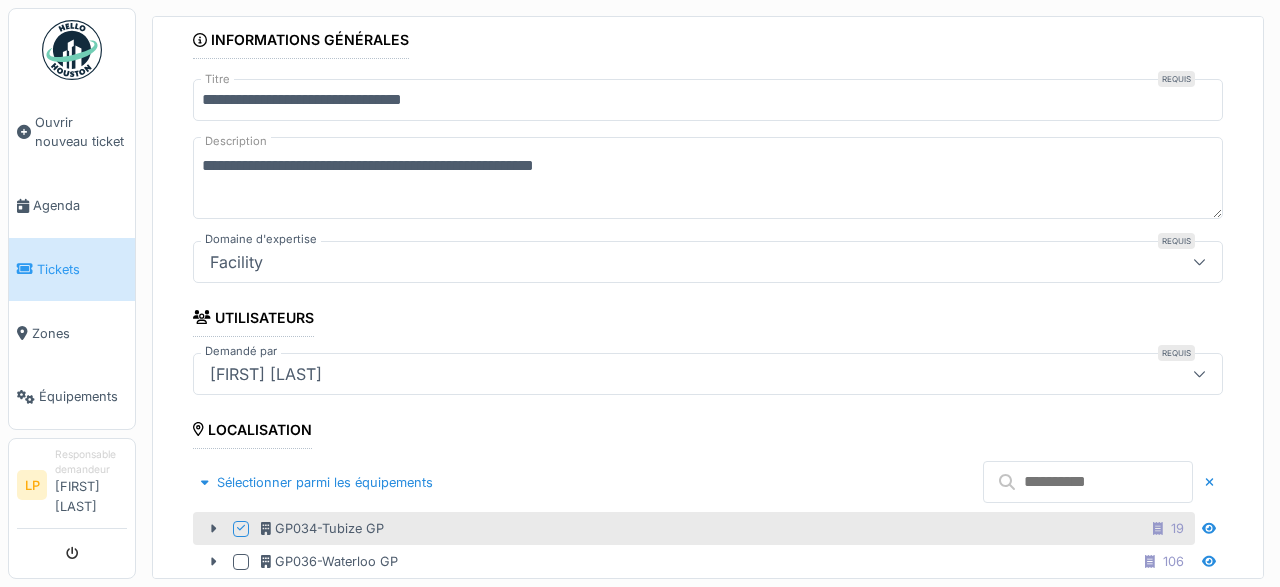 click on "**********" at bounding box center [708, 633] 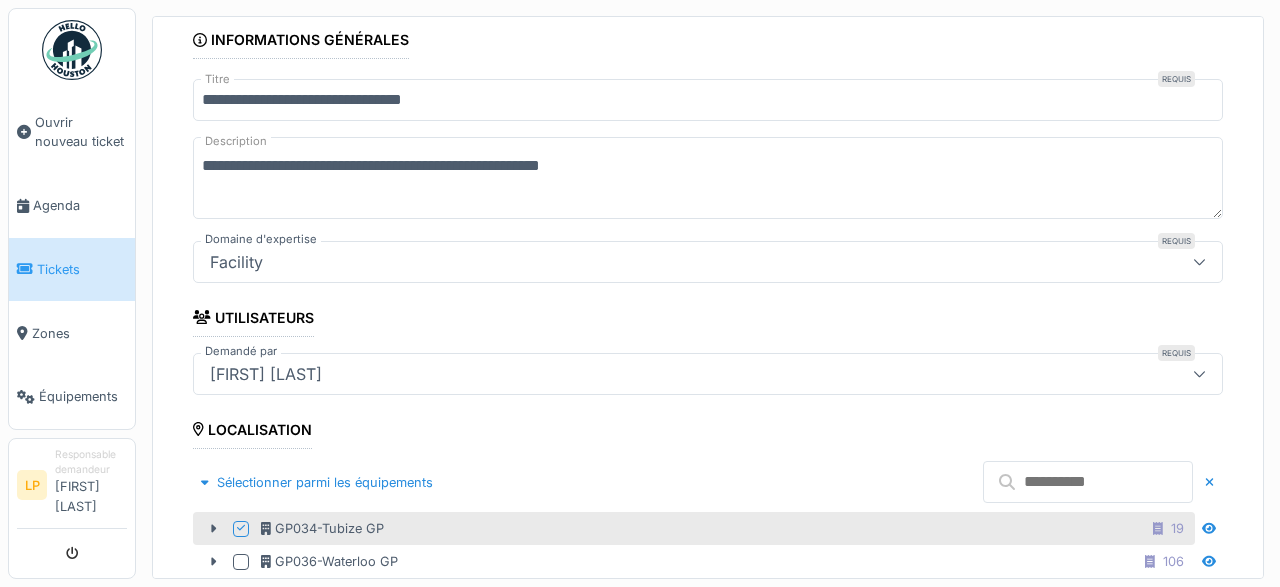 click on "**********" at bounding box center (708, 178) 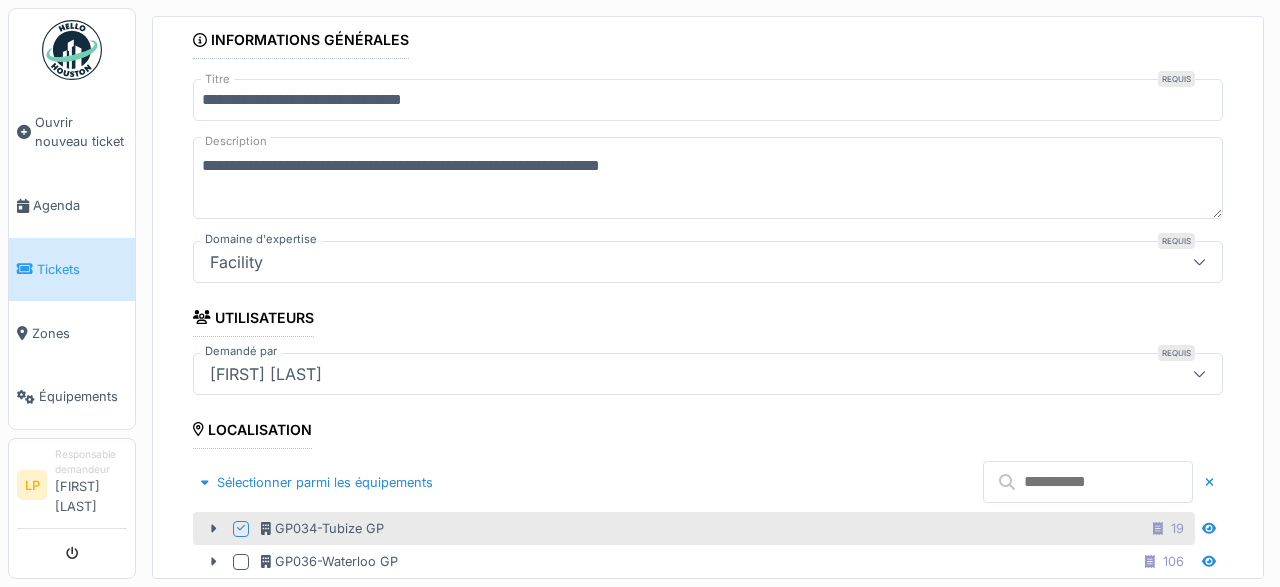 click on "**********" at bounding box center [708, 178] 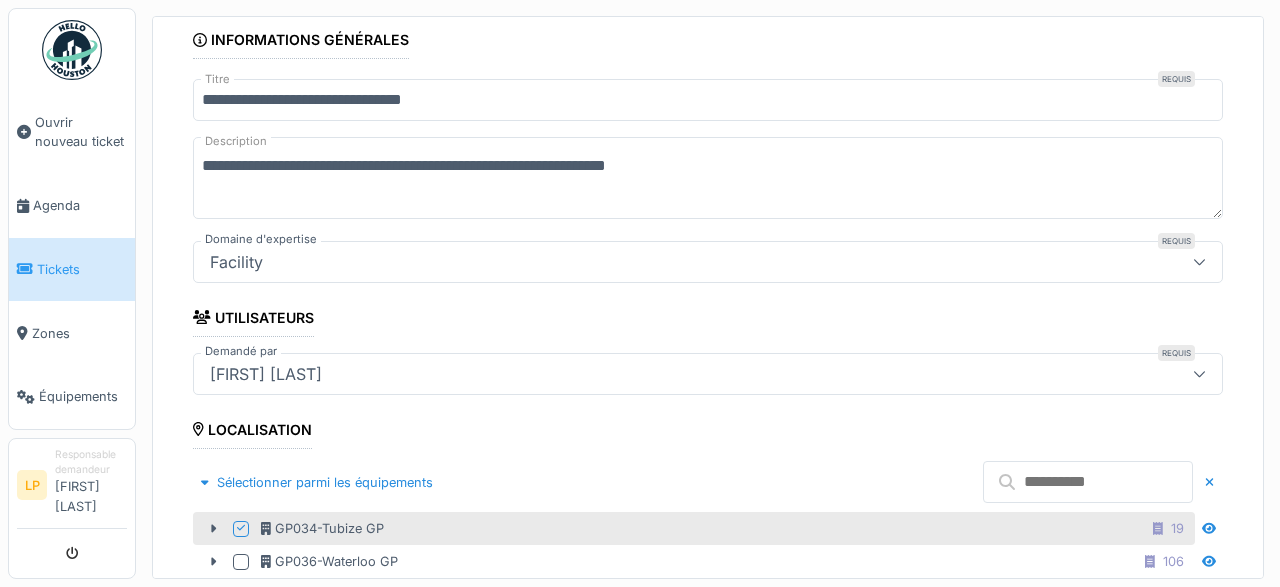 click on "**********" at bounding box center (708, 178) 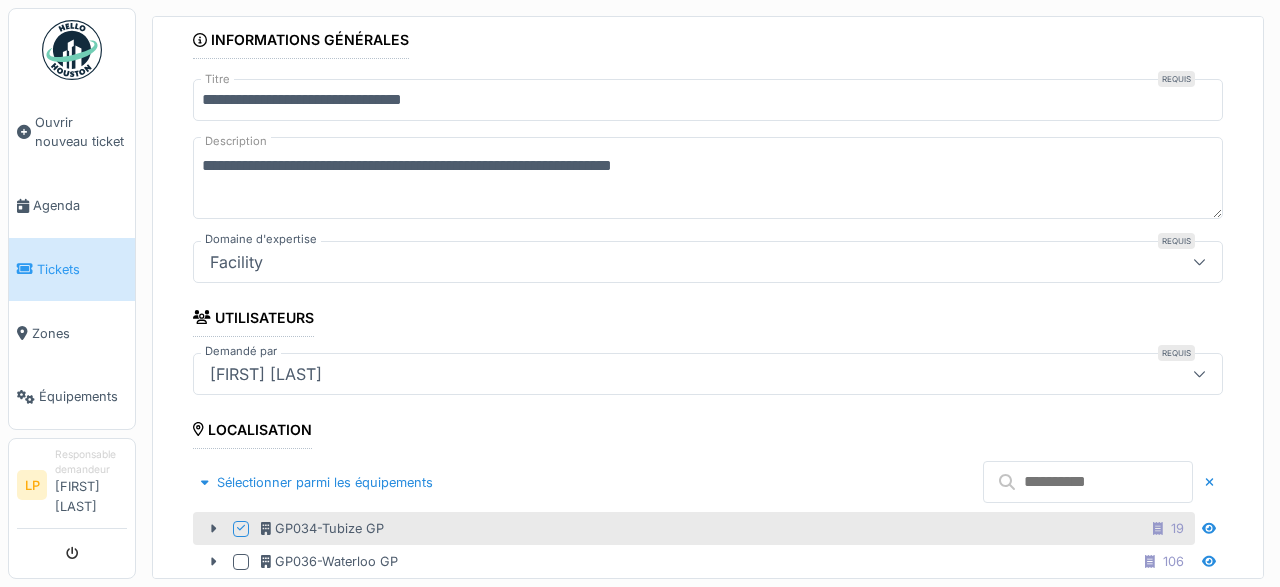 click on "**********" at bounding box center [708, 178] 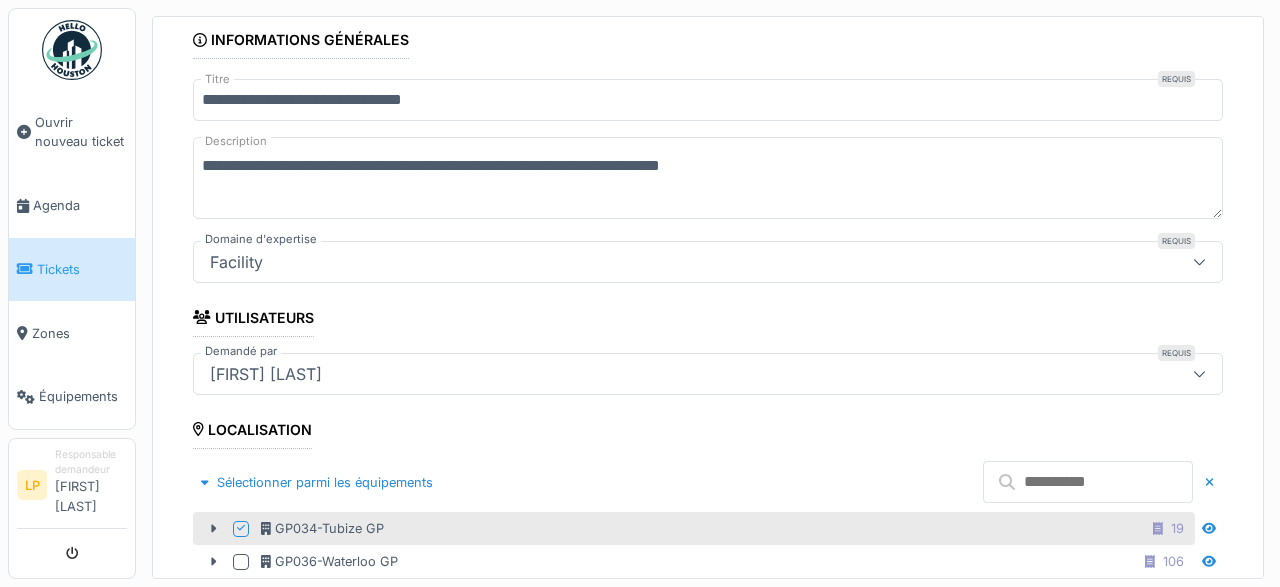click on "**********" at bounding box center (708, 178) 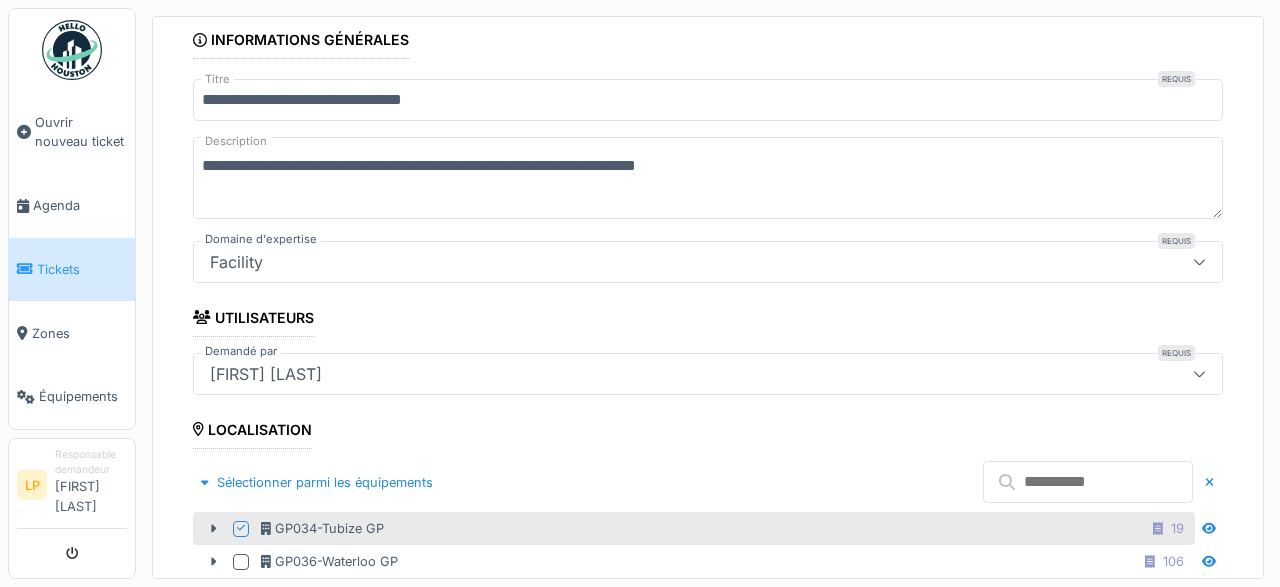 click on "**********" at bounding box center [708, 178] 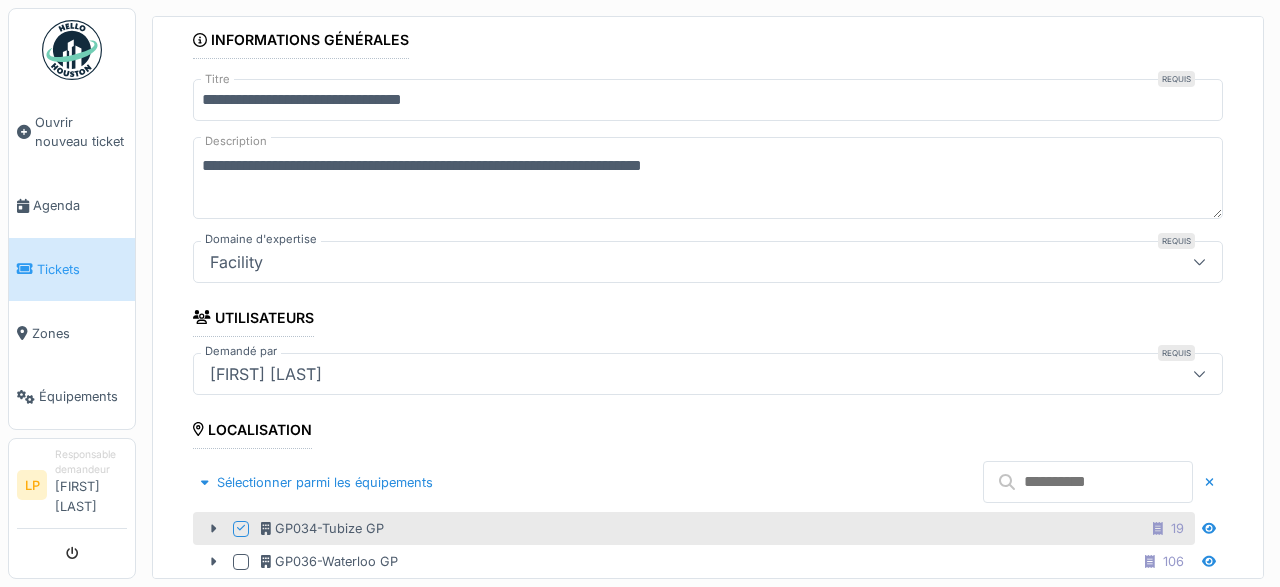 drag, startPoint x: 478, startPoint y: 192, endPoint x: 489, endPoint y: 200, distance: 13.601471 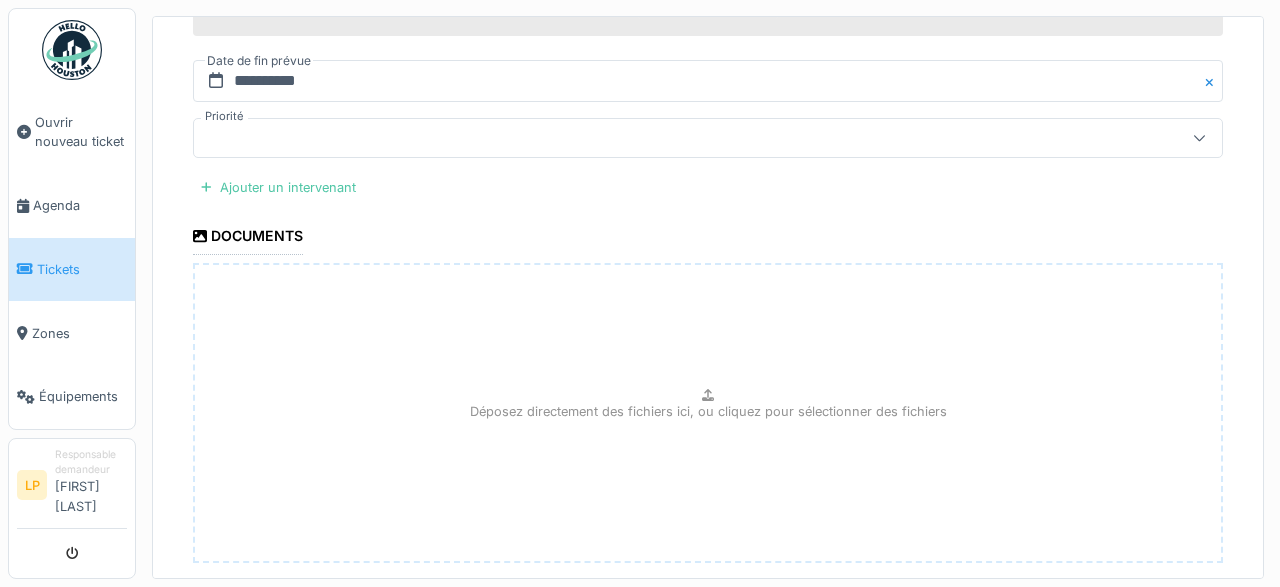 scroll, scrollTop: 994, scrollLeft: 0, axis: vertical 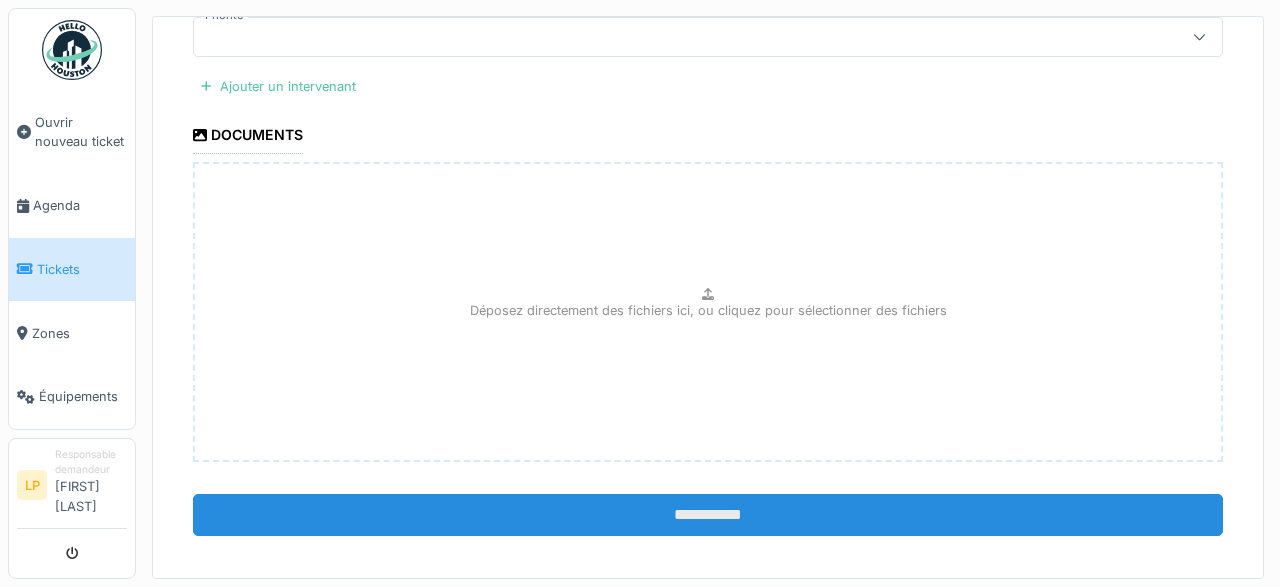 type on "**********" 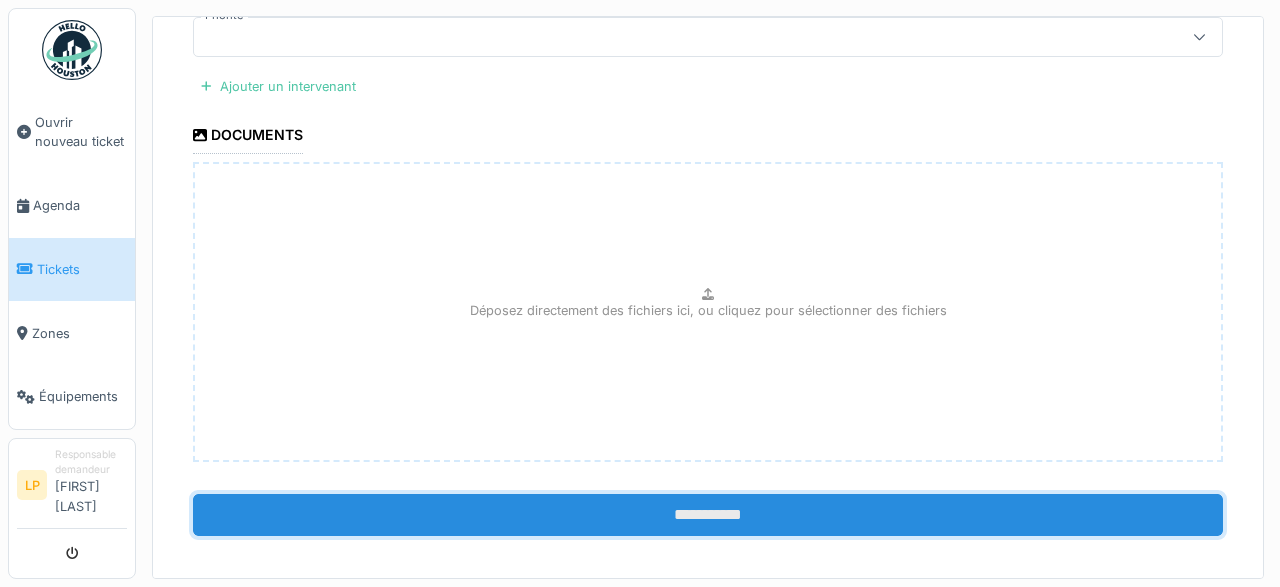 click on "**********" at bounding box center [708, 515] 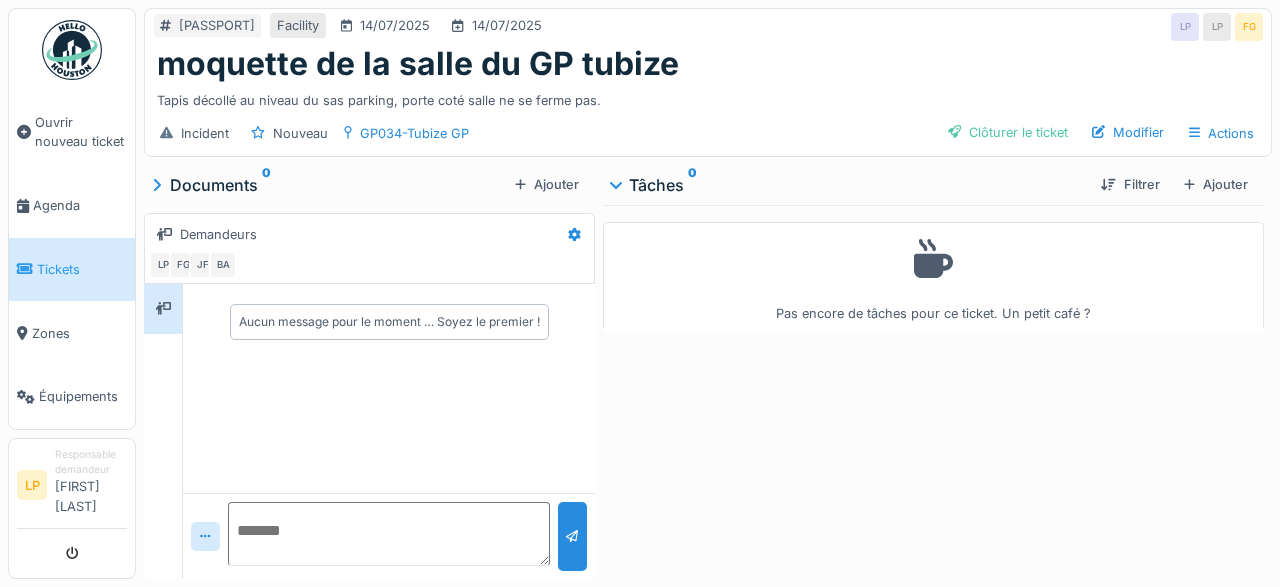 scroll, scrollTop: 0, scrollLeft: 0, axis: both 